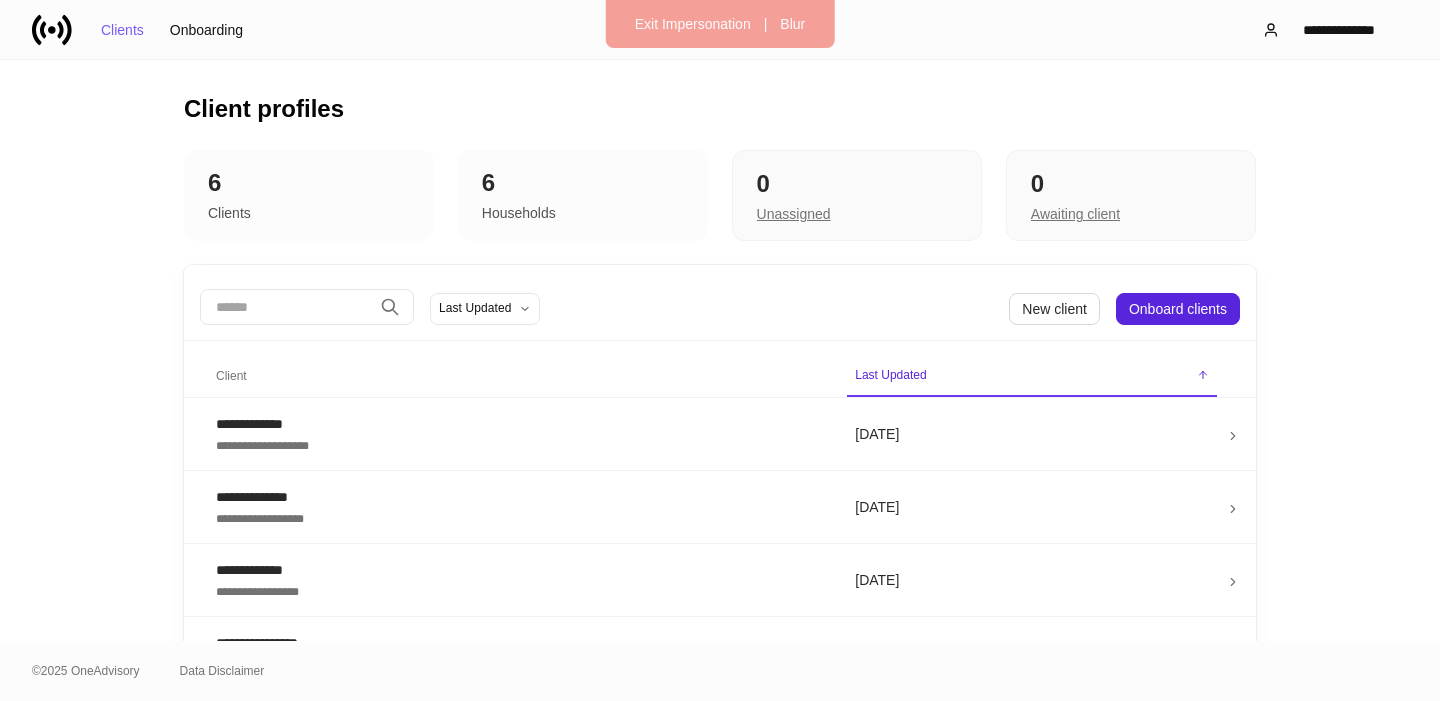 scroll, scrollTop: 0, scrollLeft: 0, axis: both 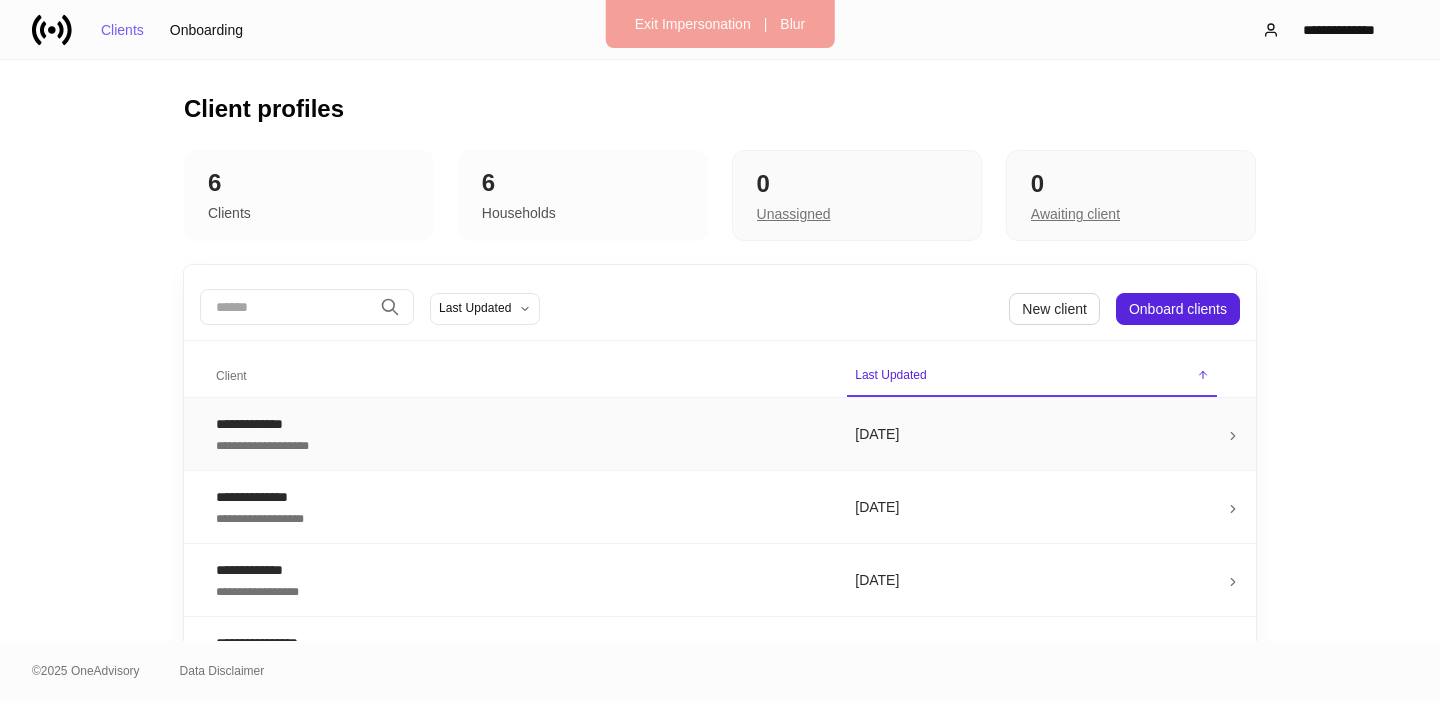click on "**********" at bounding box center [519, 444] 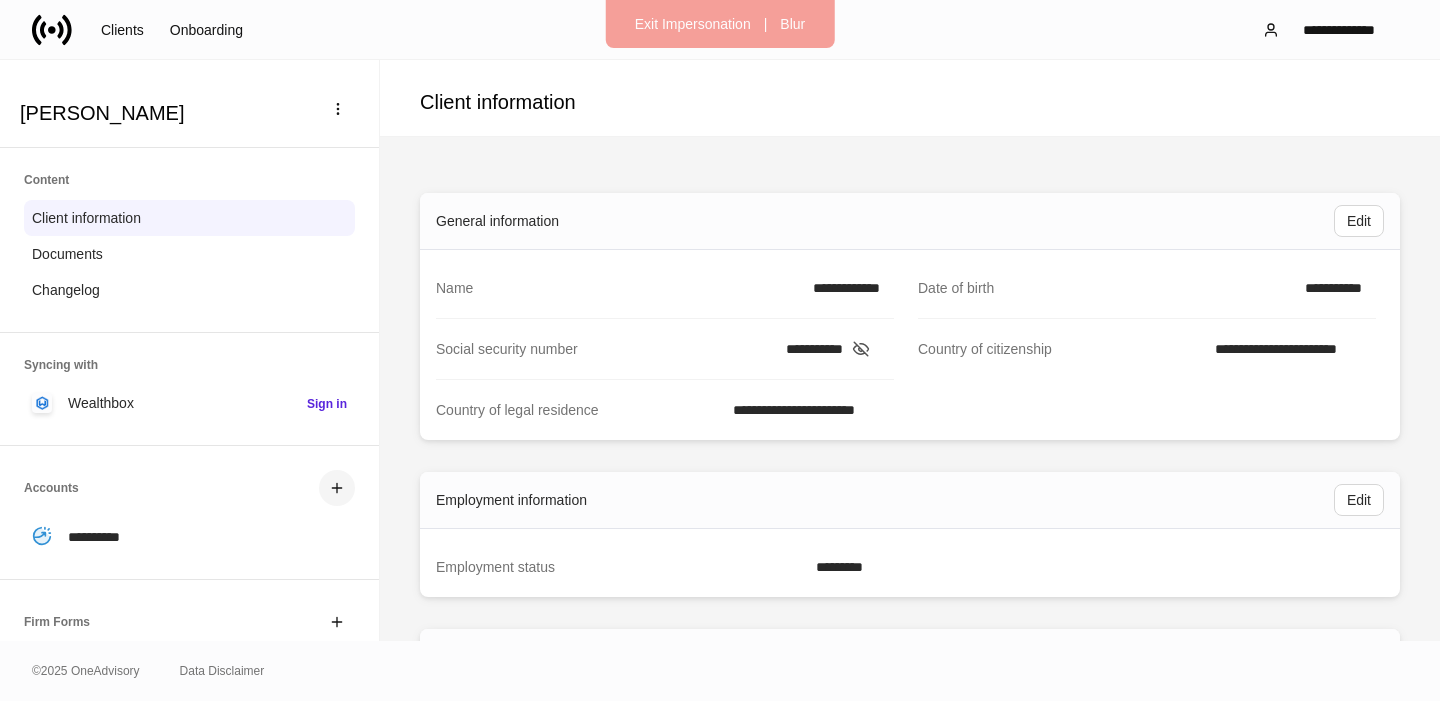 click 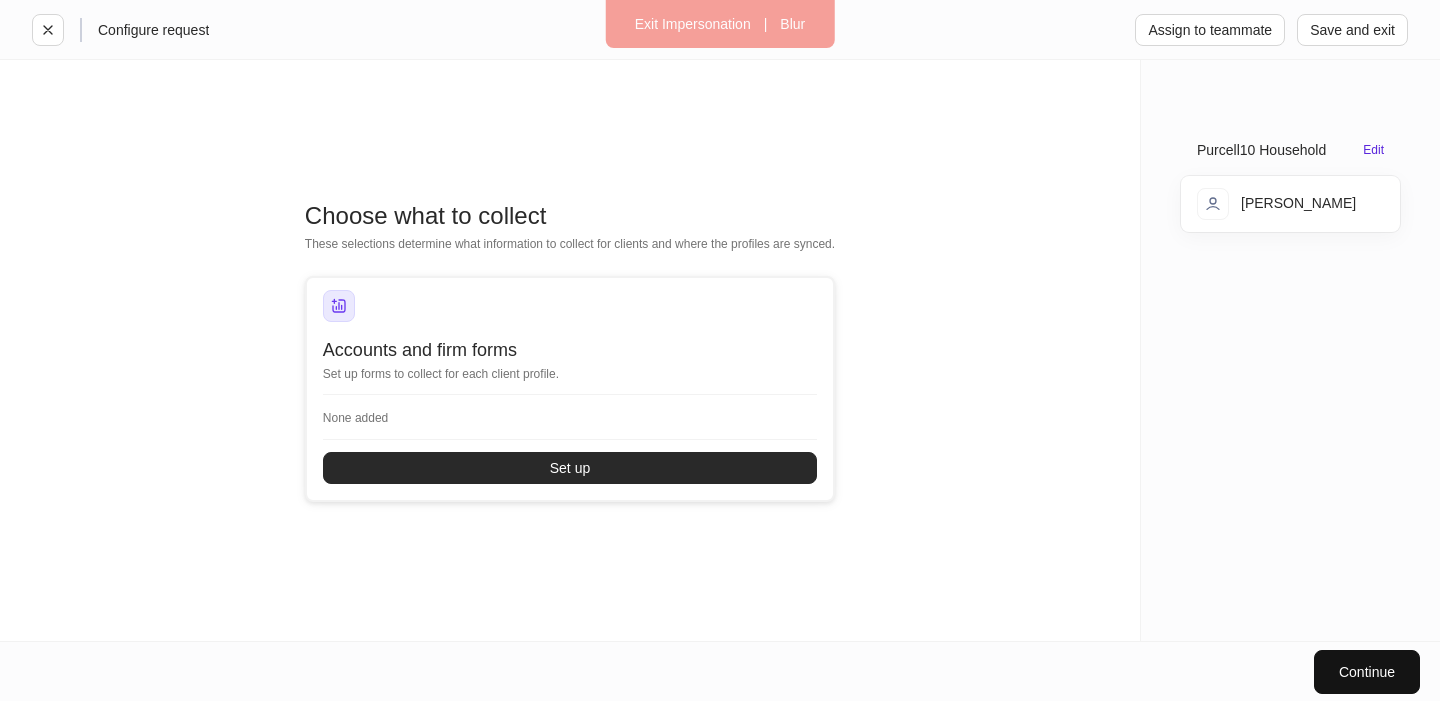 click on "Set up" at bounding box center [570, 468] 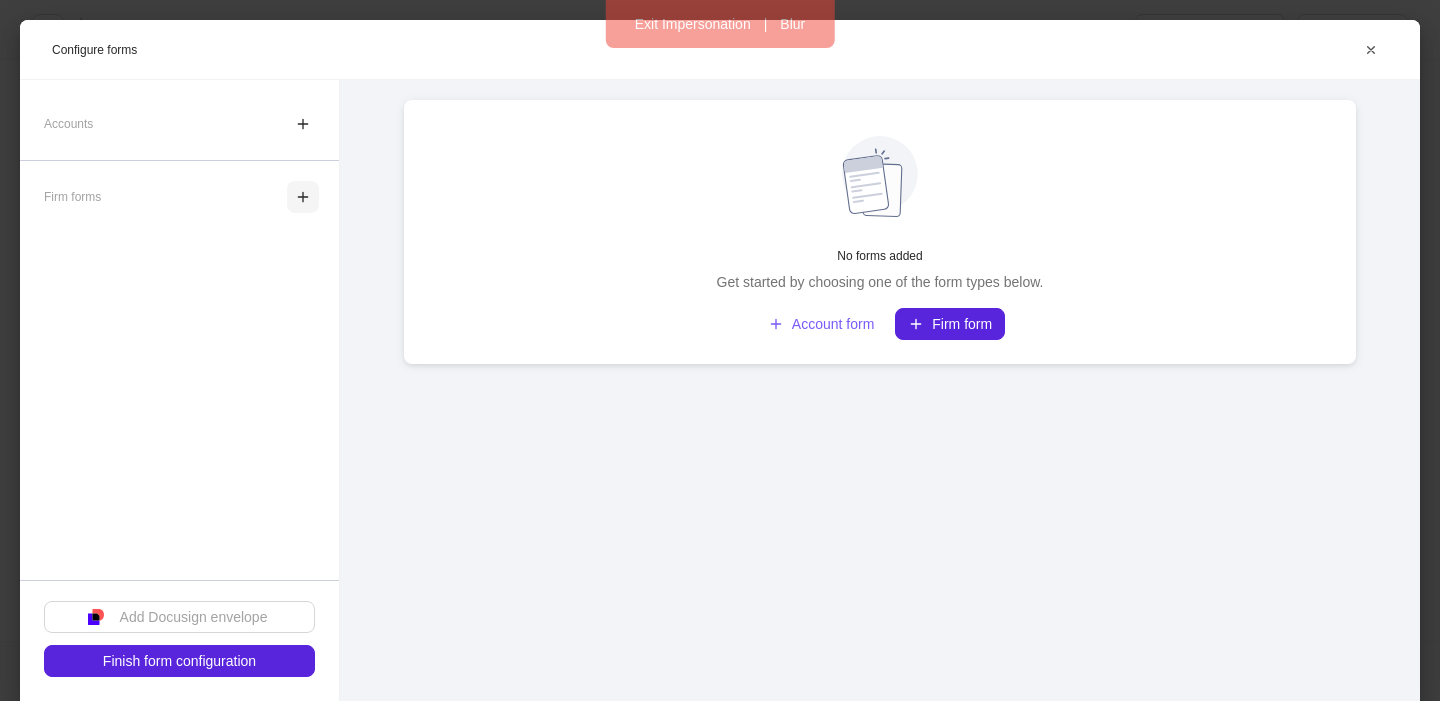 click at bounding box center [303, 197] 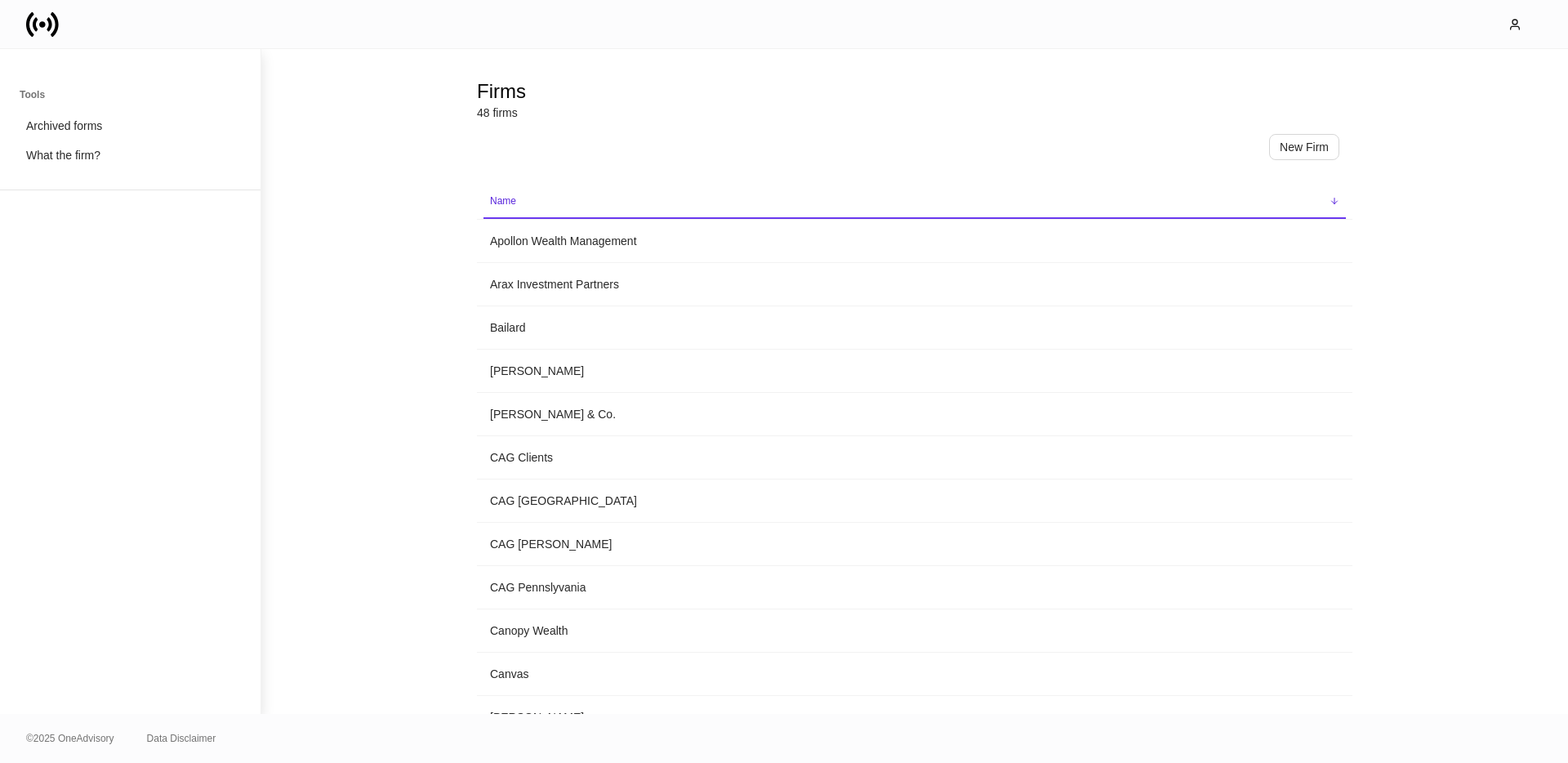 scroll, scrollTop: 0, scrollLeft: 0, axis: both 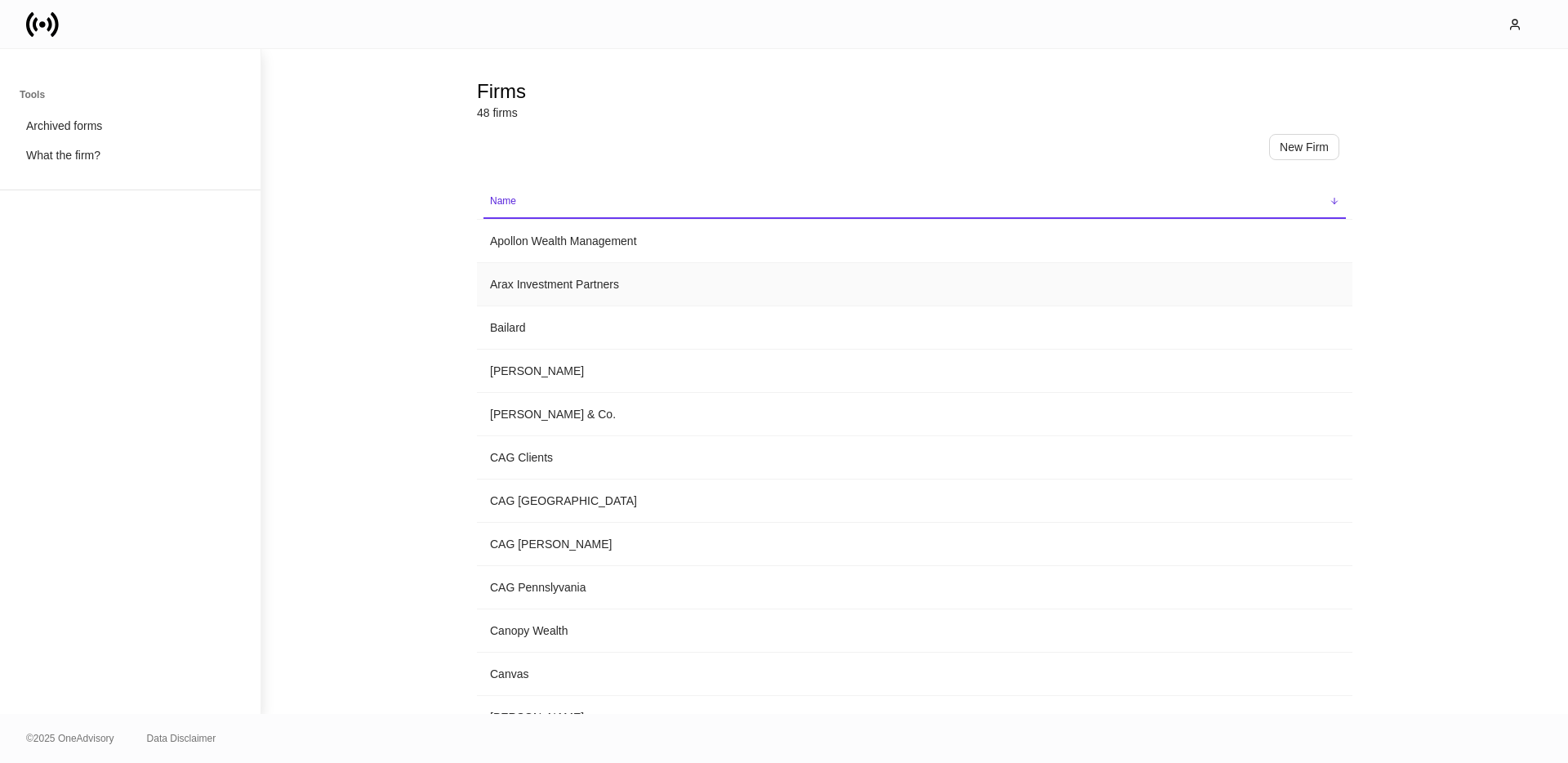 click on "Arax Investment Partners" at bounding box center (915, 284) 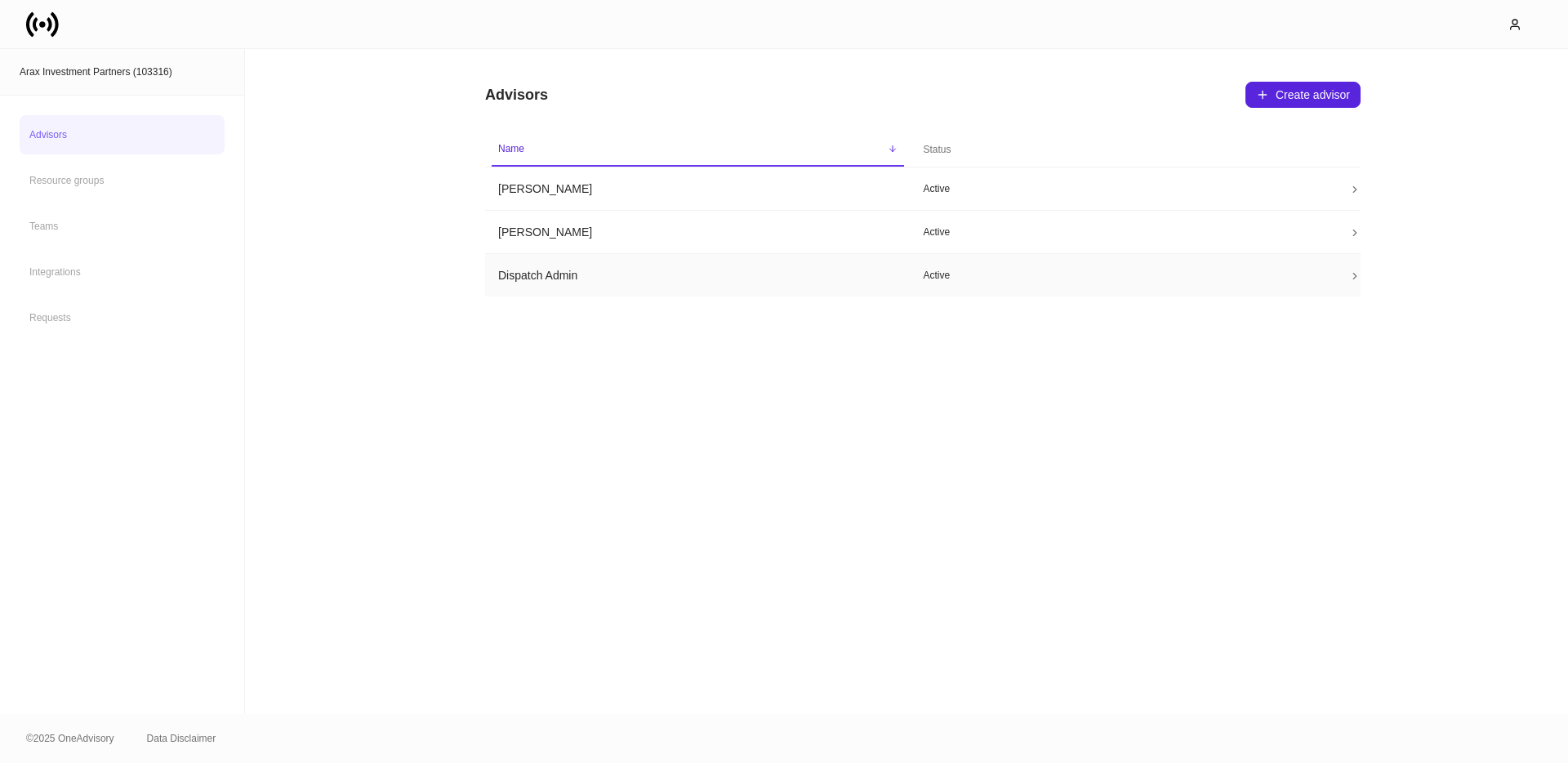 click on "Dispatch Admin" at bounding box center [697, 275] 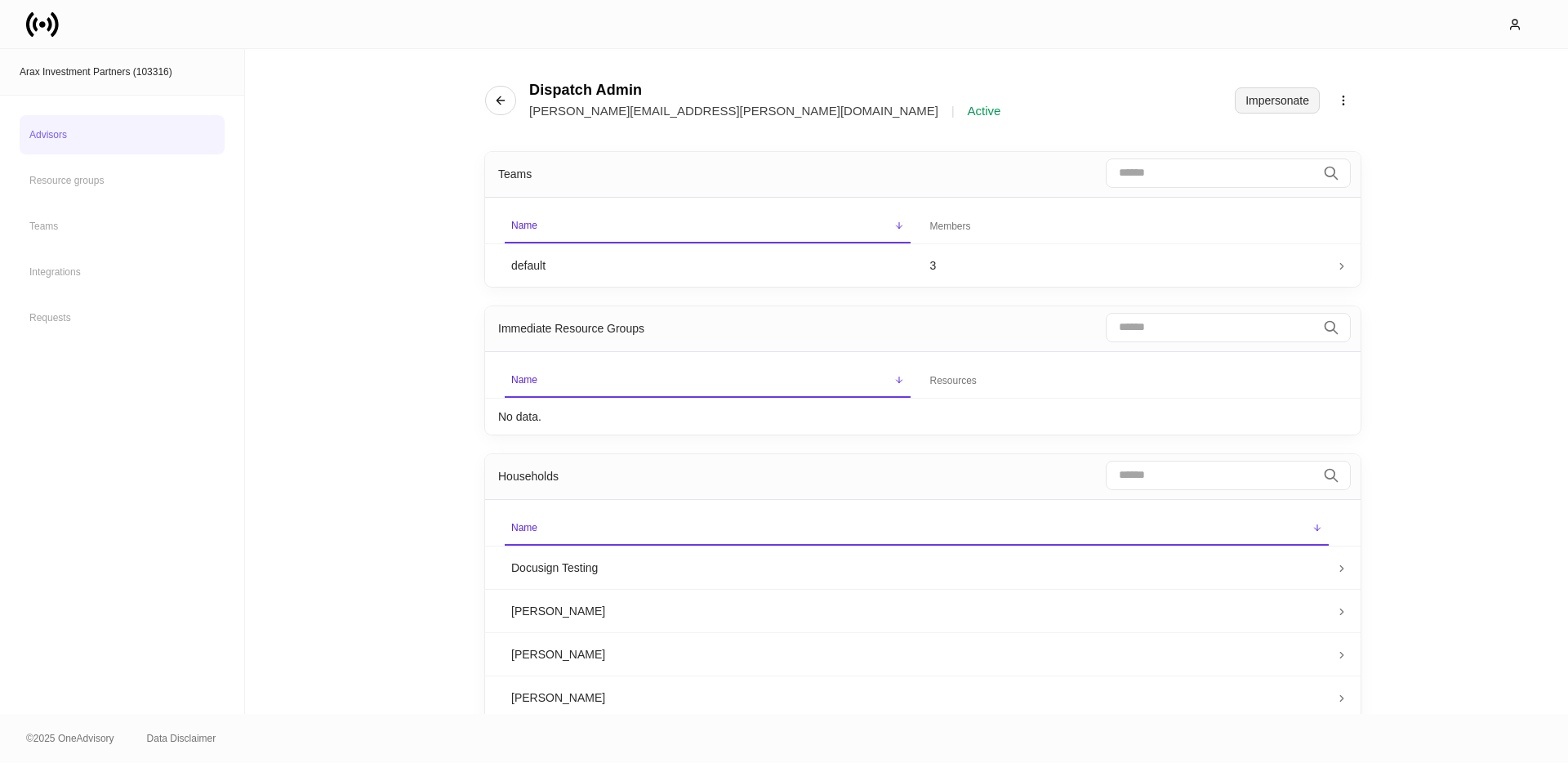 click on "Impersonate" at bounding box center (1277, 100) 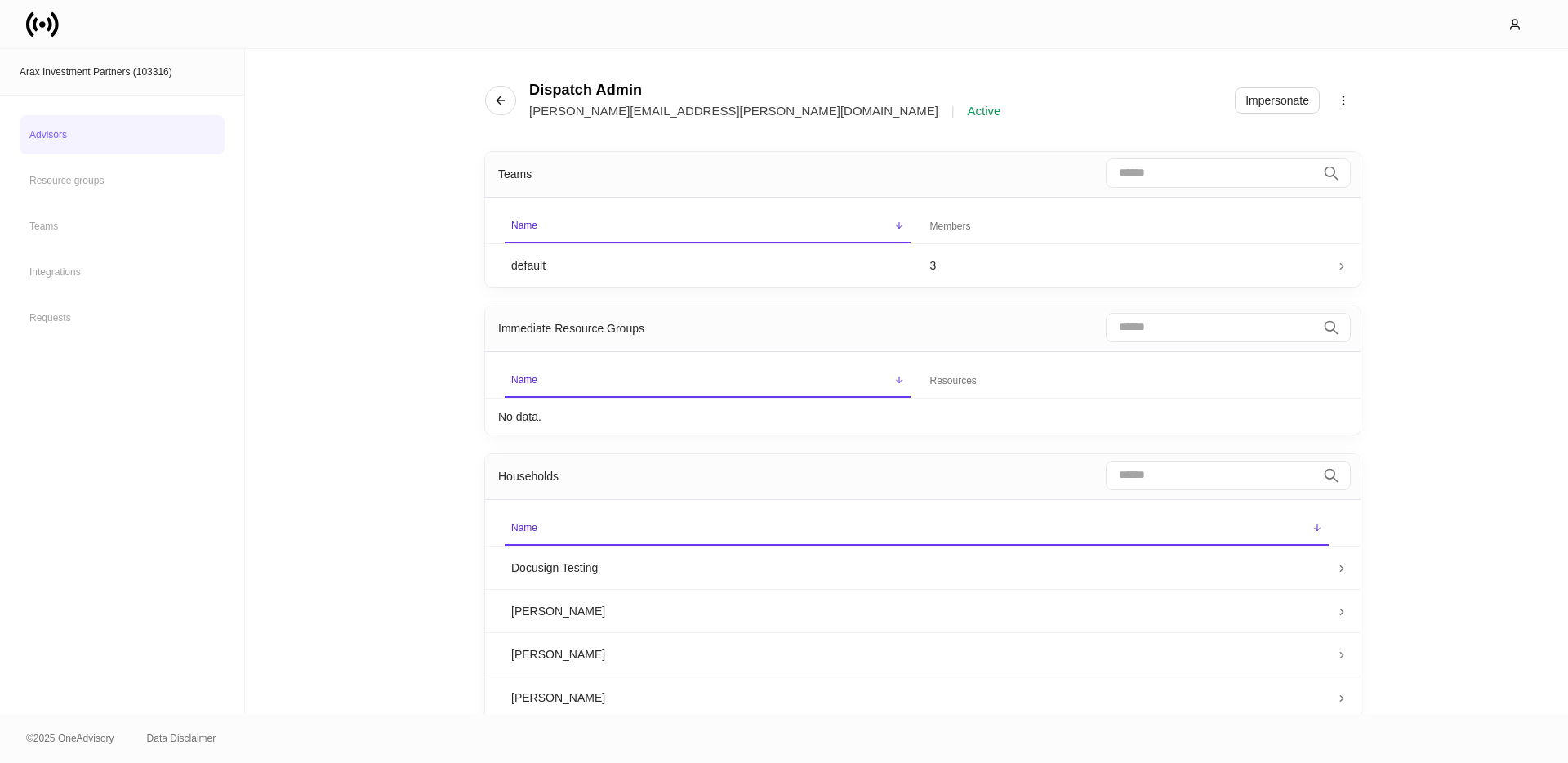 click 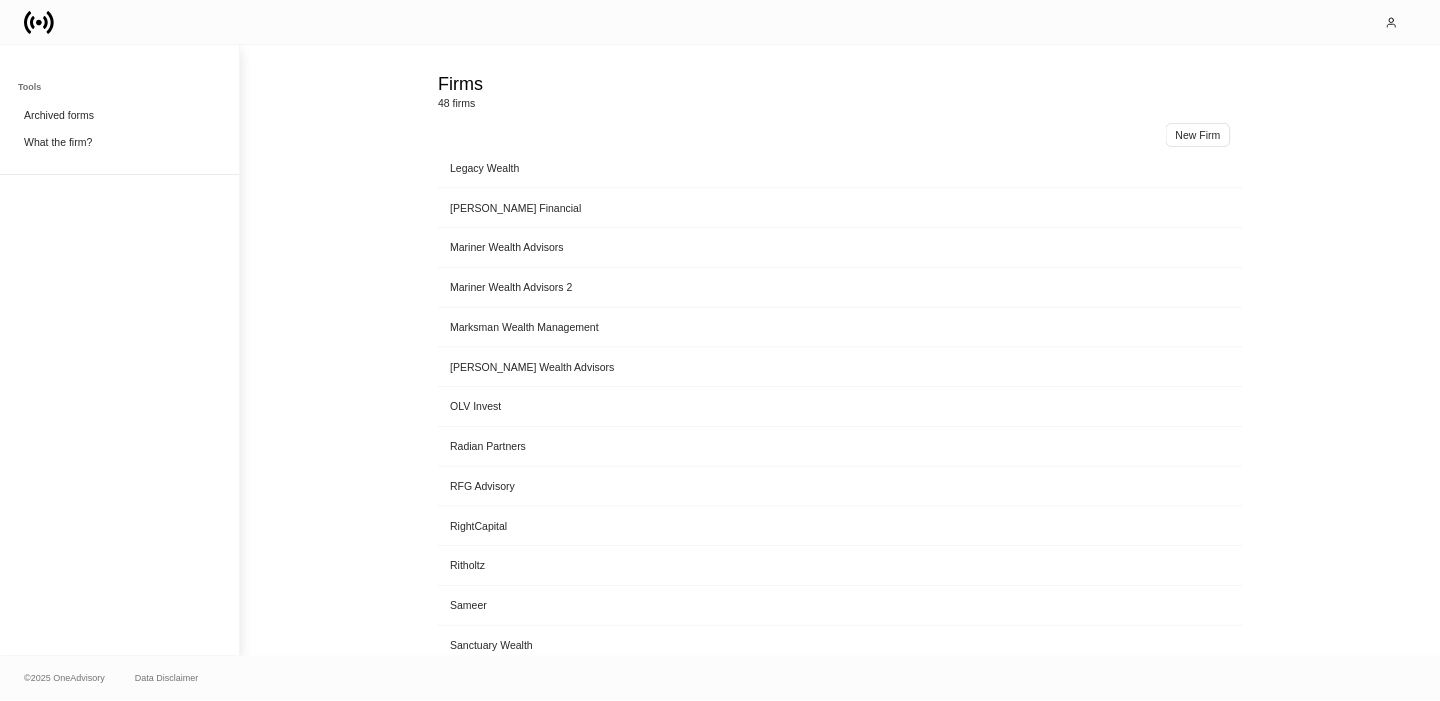 scroll, scrollTop: 1713, scrollLeft: 0, axis: vertical 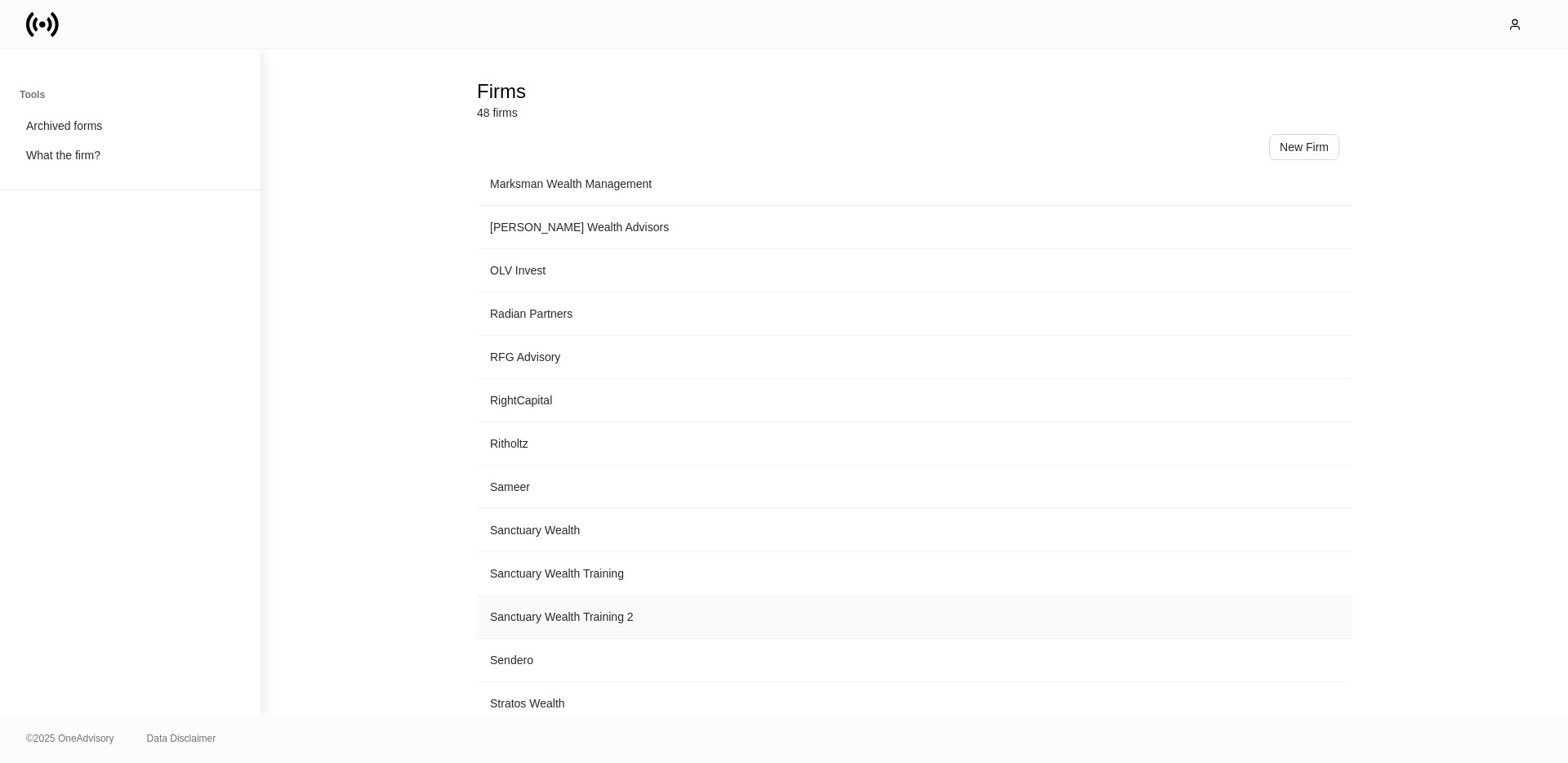 click on "Sanctuary Wealth Training 2" at bounding box center (915, 617) 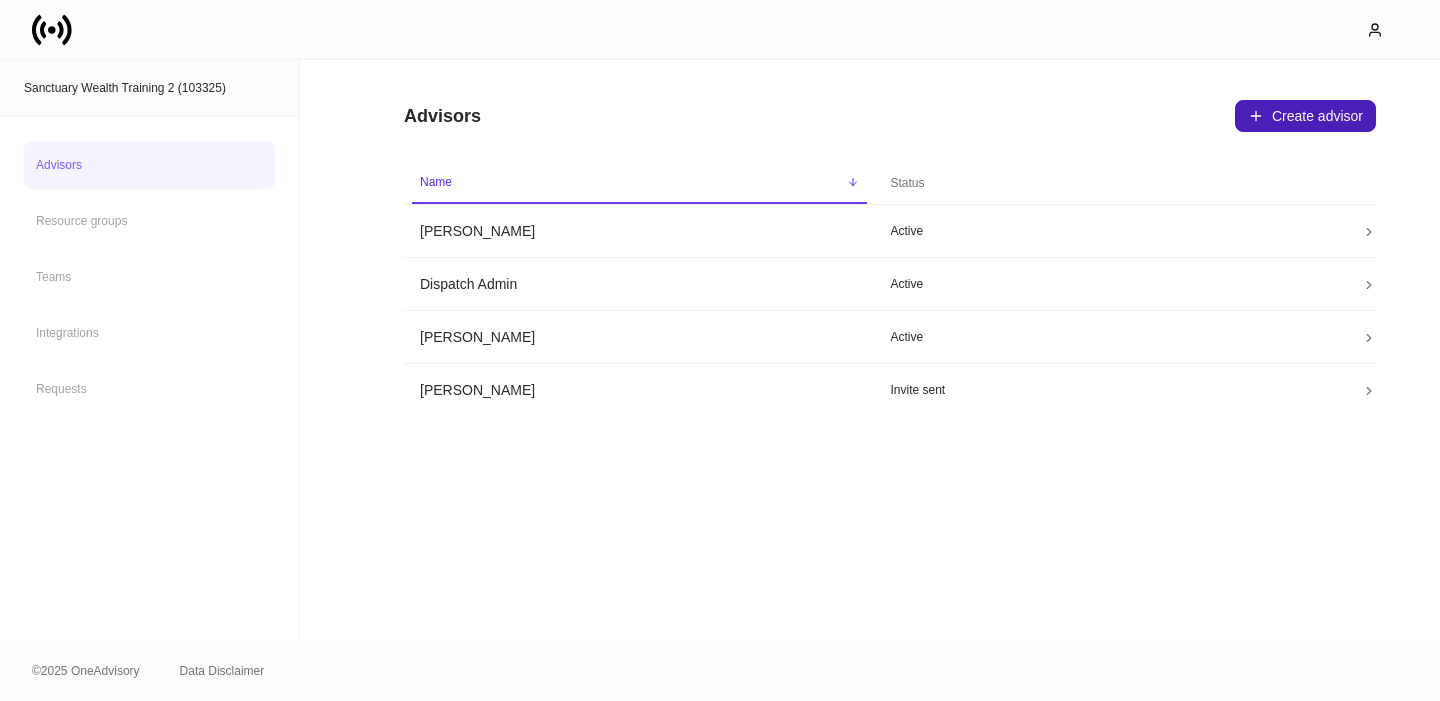 click on "Create advisor" at bounding box center [1305, 116] 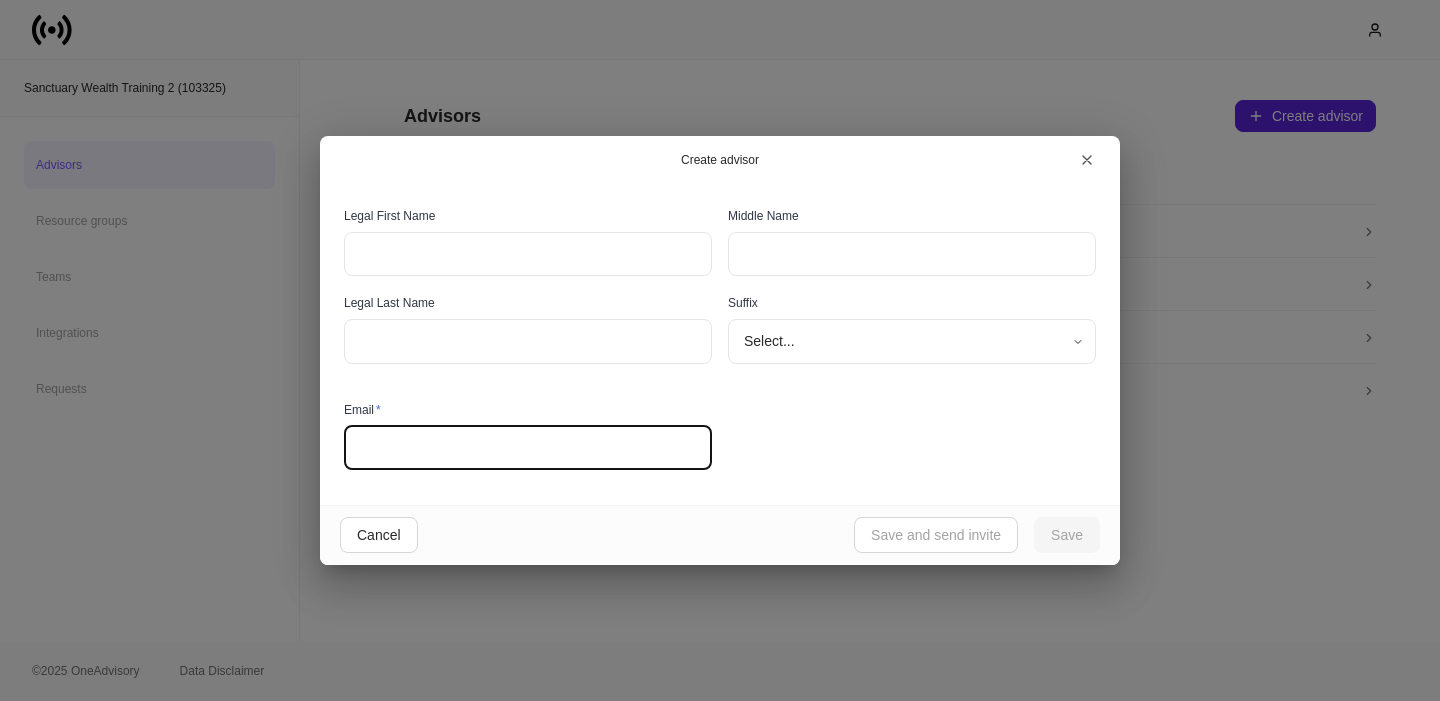 click at bounding box center [528, 448] 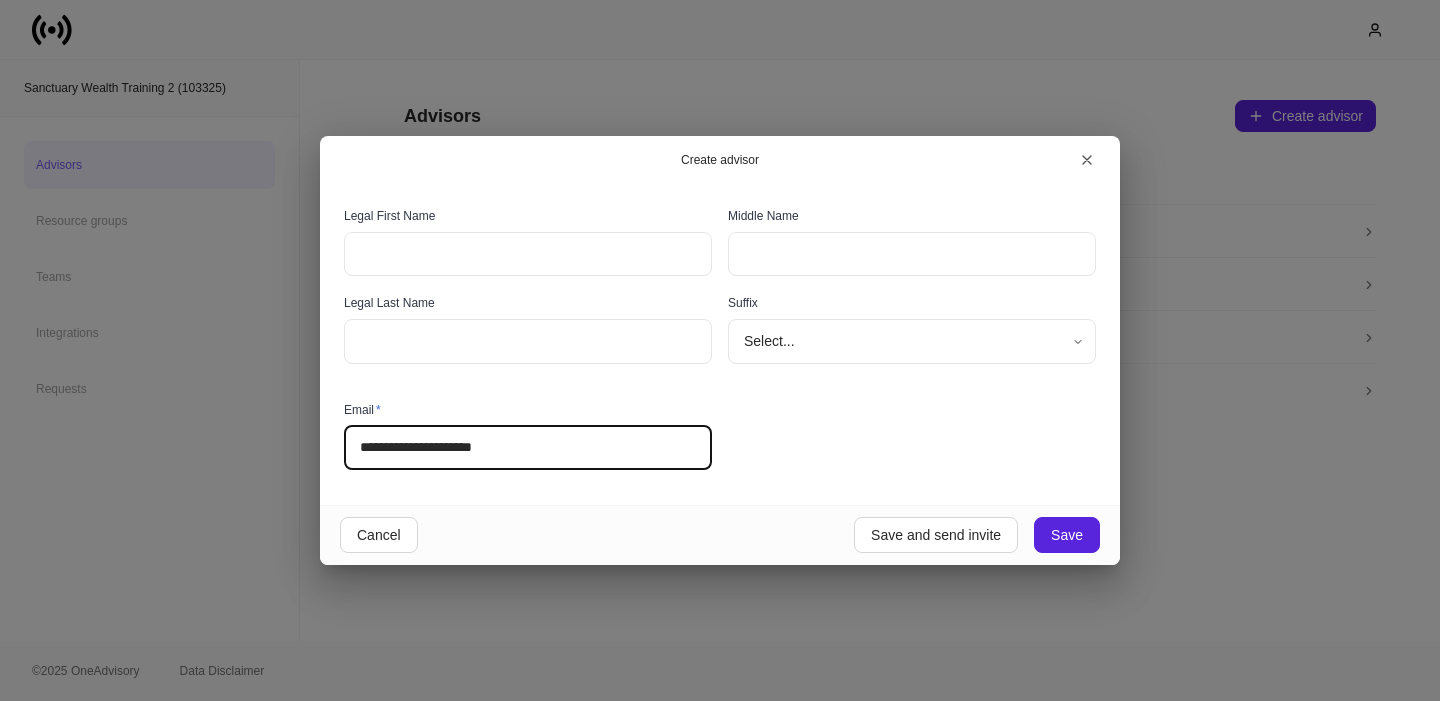 type on "**********" 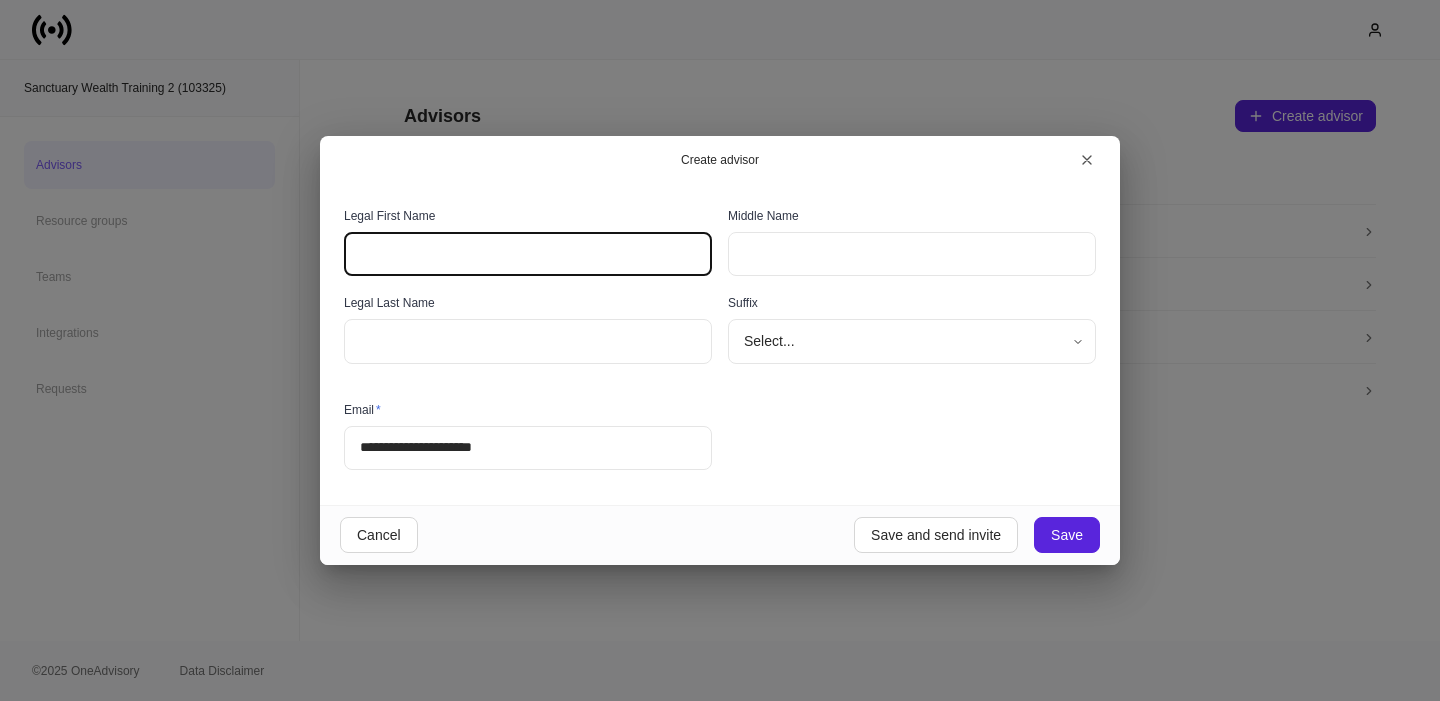 click at bounding box center (528, 254) 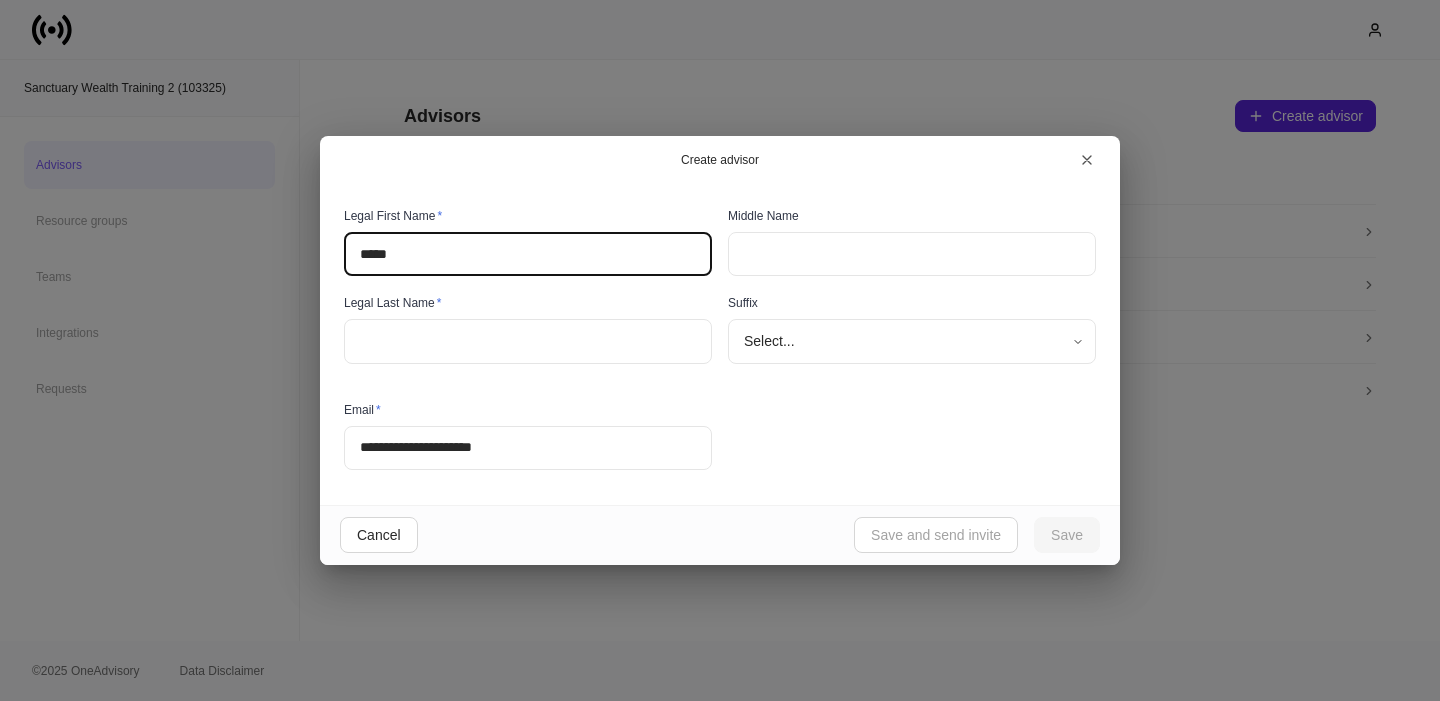 type on "*****" 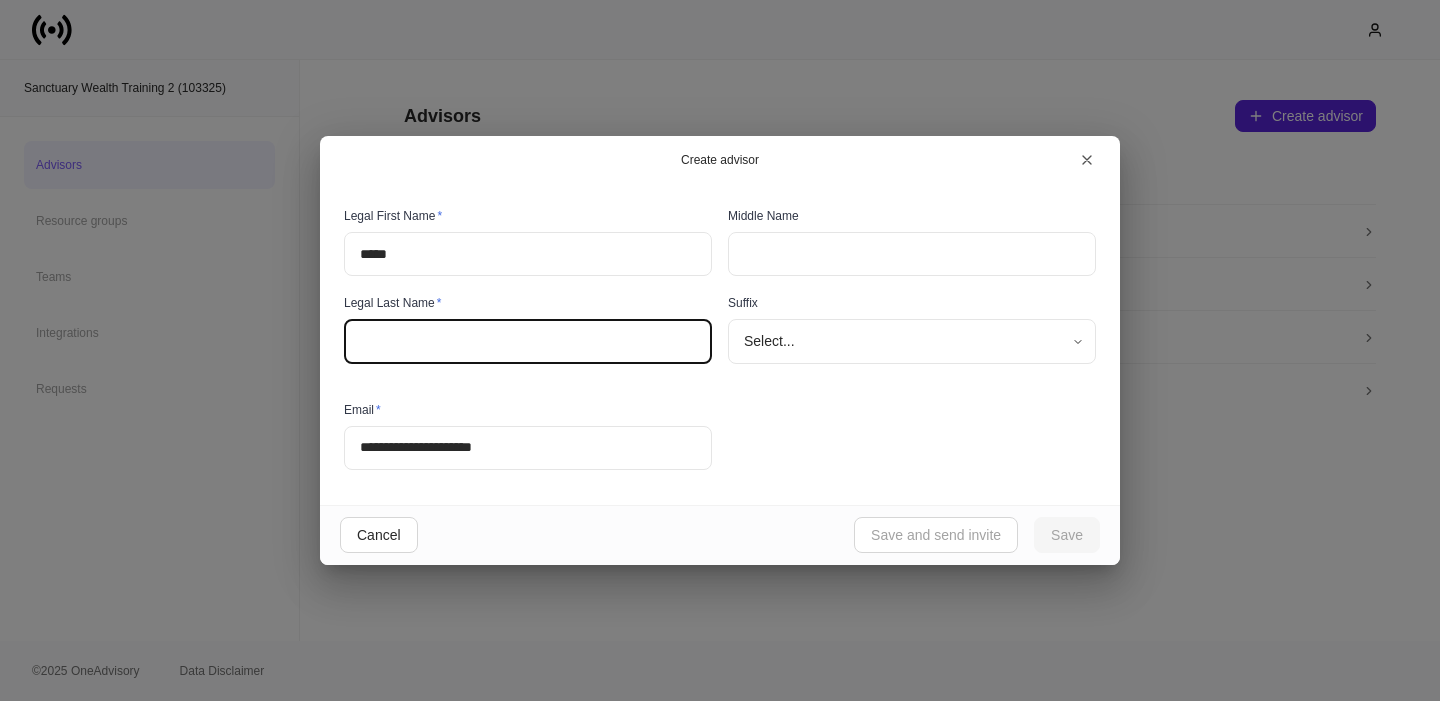 click at bounding box center (528, 341) 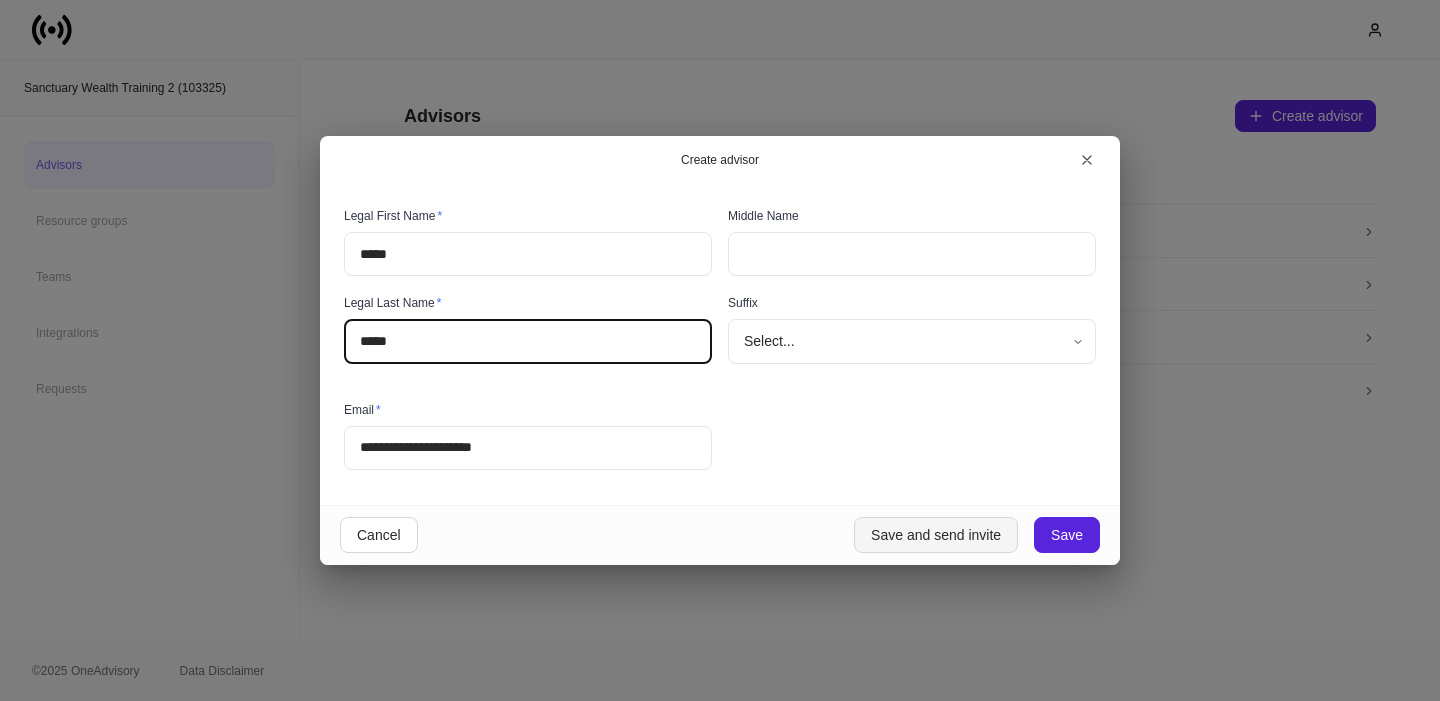 type on "*****" 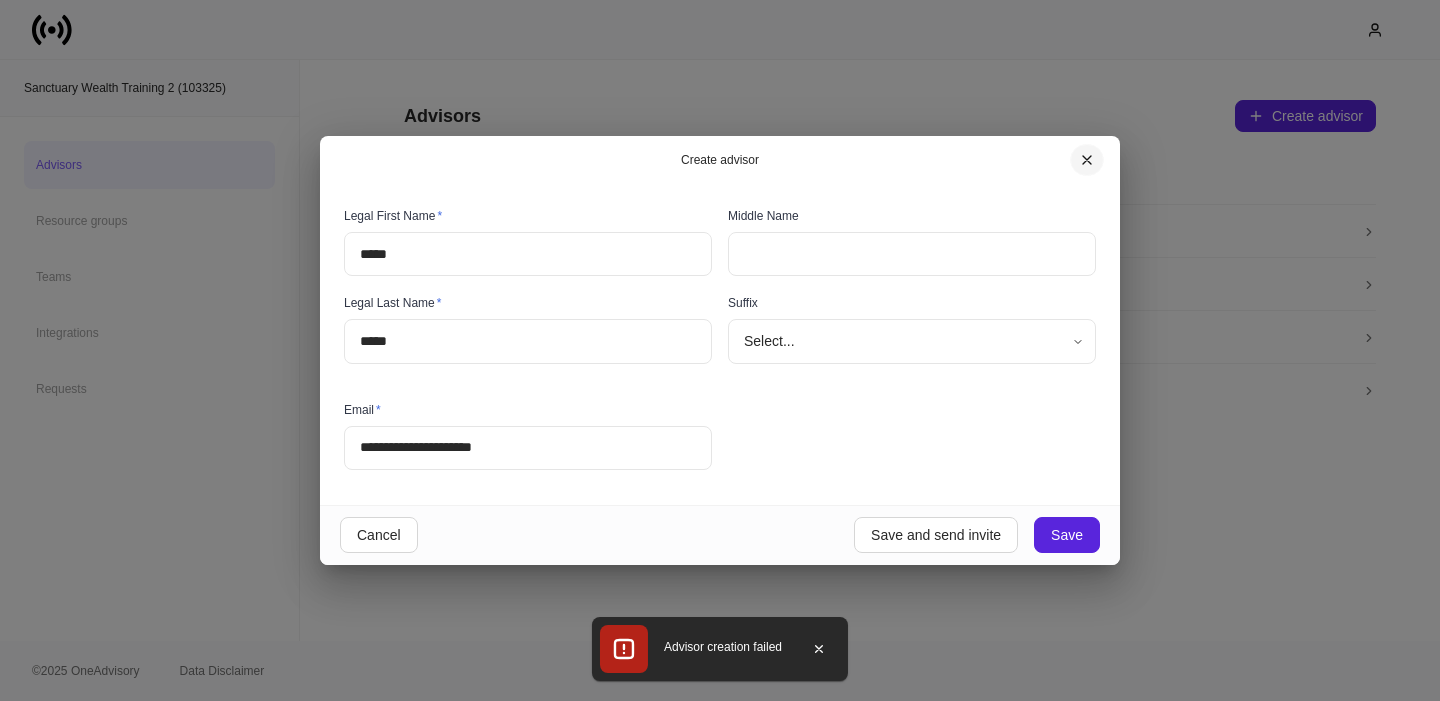 click at bounding box center [1087, 160] 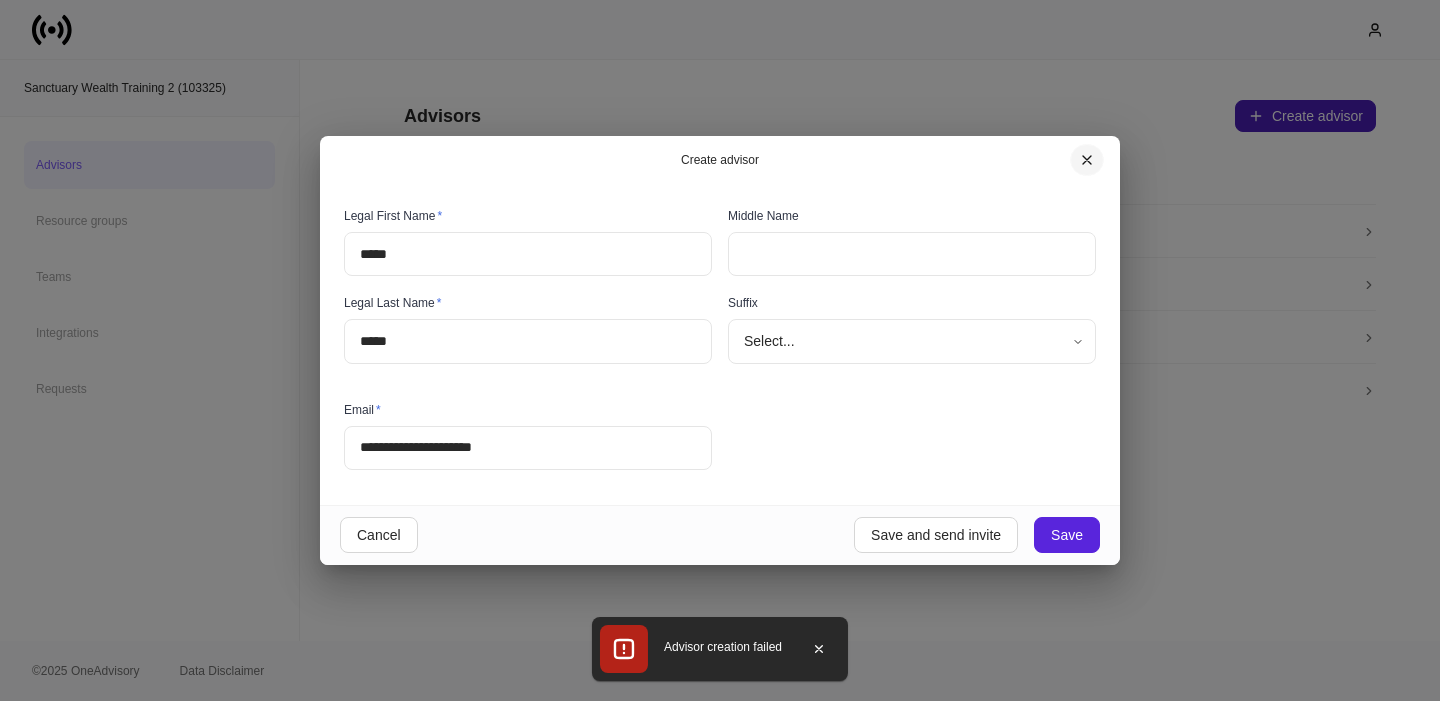 type 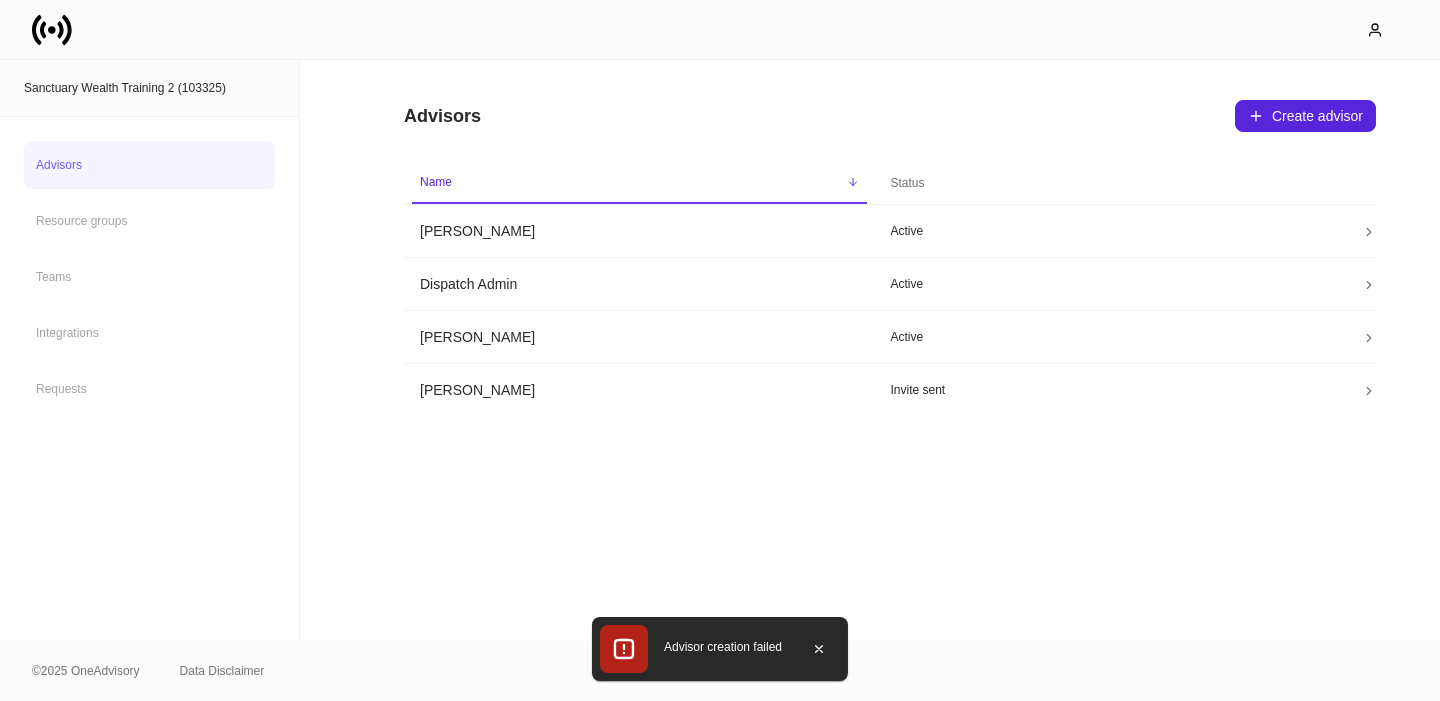 click on "Advisors" at bounding box center [149, 165] 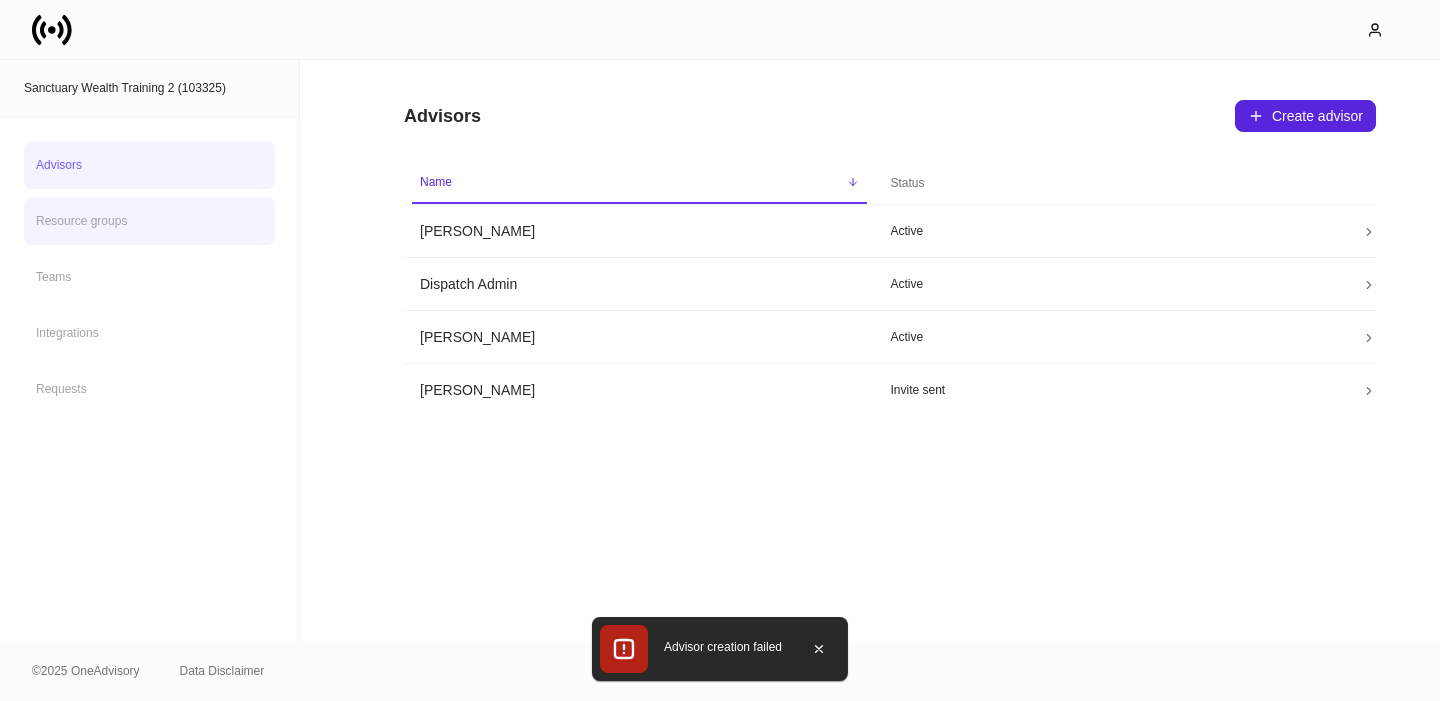 click on "Resource groups" at bounding box center (149, 221) 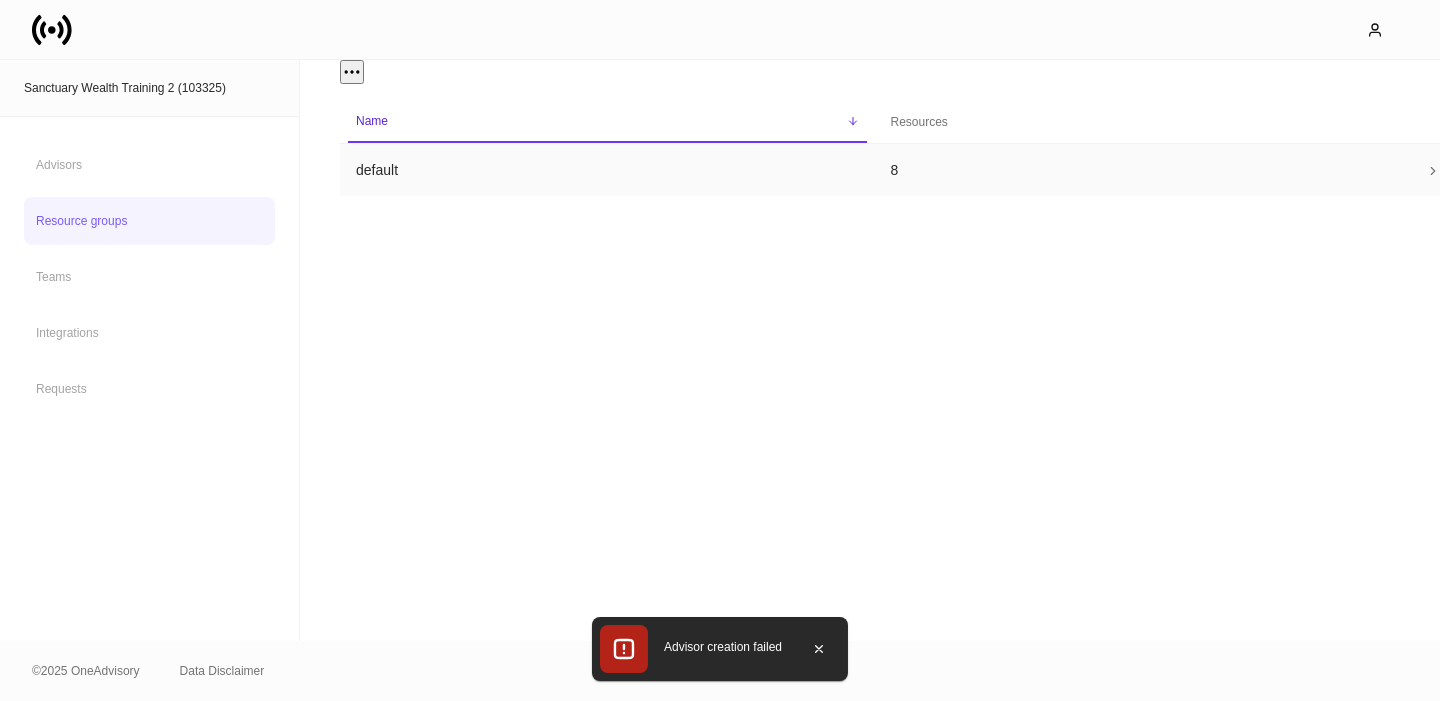 click on "default" at bounding box center (607, 170) 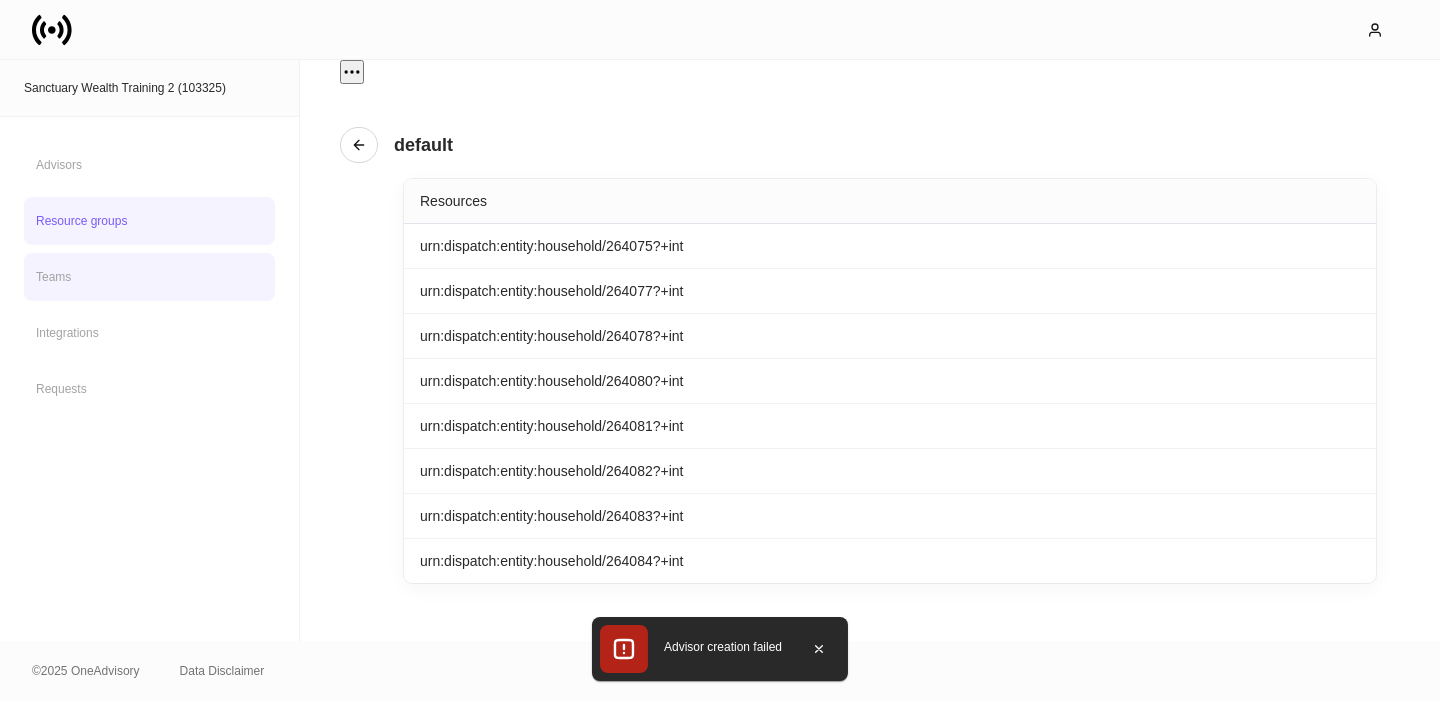 click on "Teams" at bounding box center (149, 277) 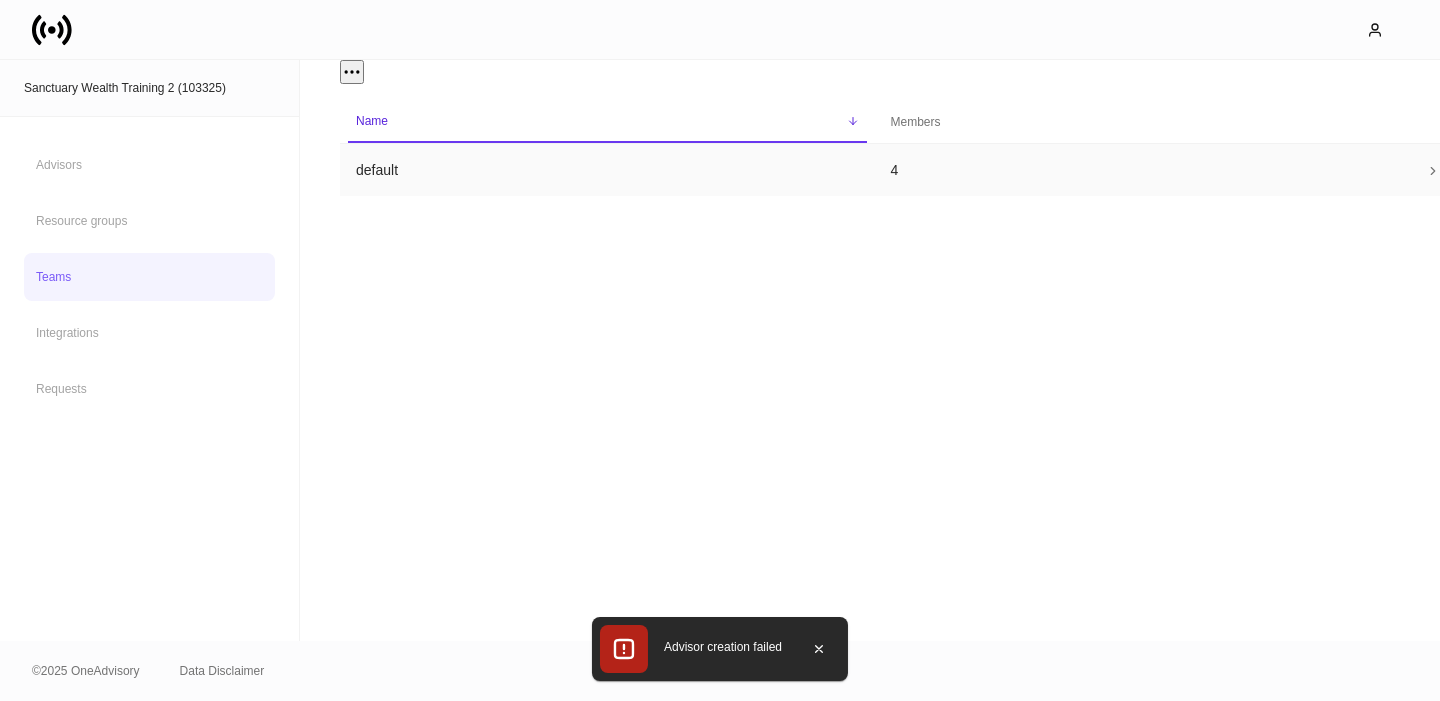 click on "default" at bounding box center (607, 170) 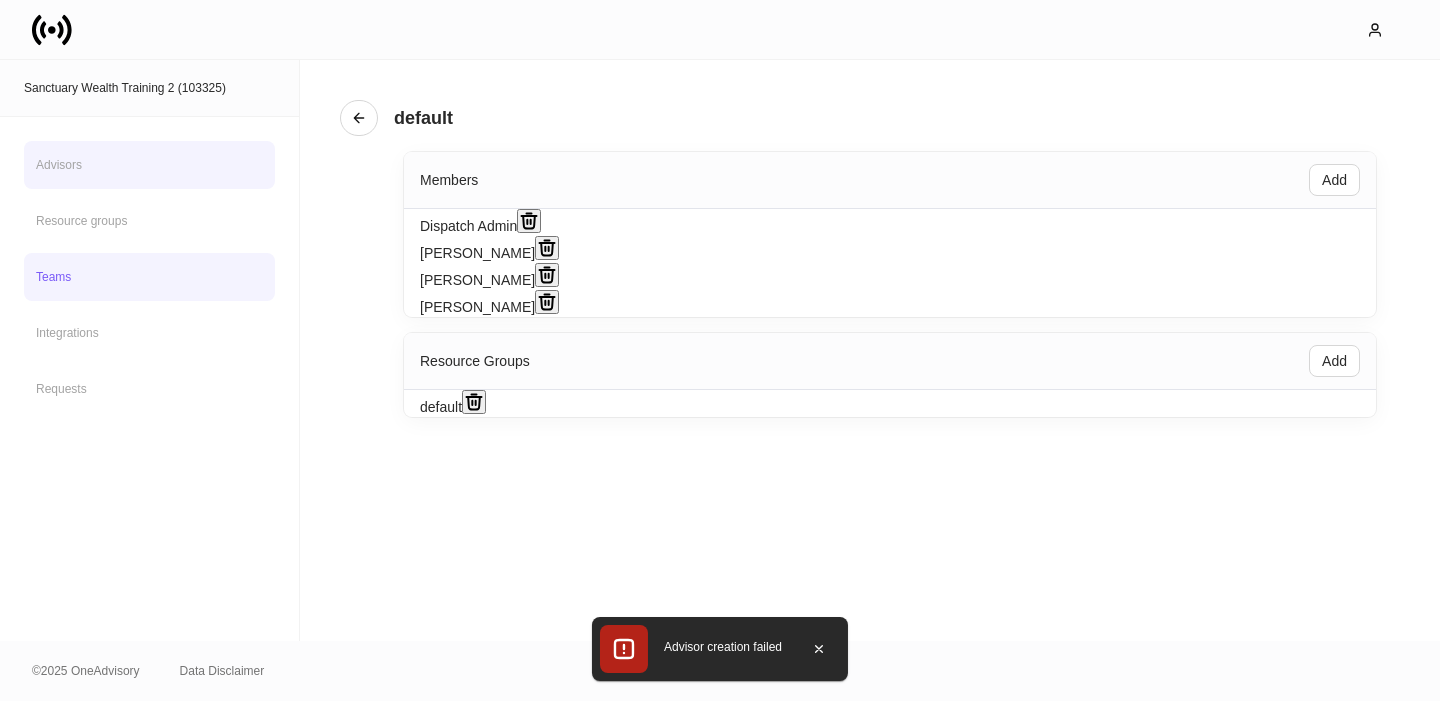 click on "Advisors" at bounding box center (149, 165) 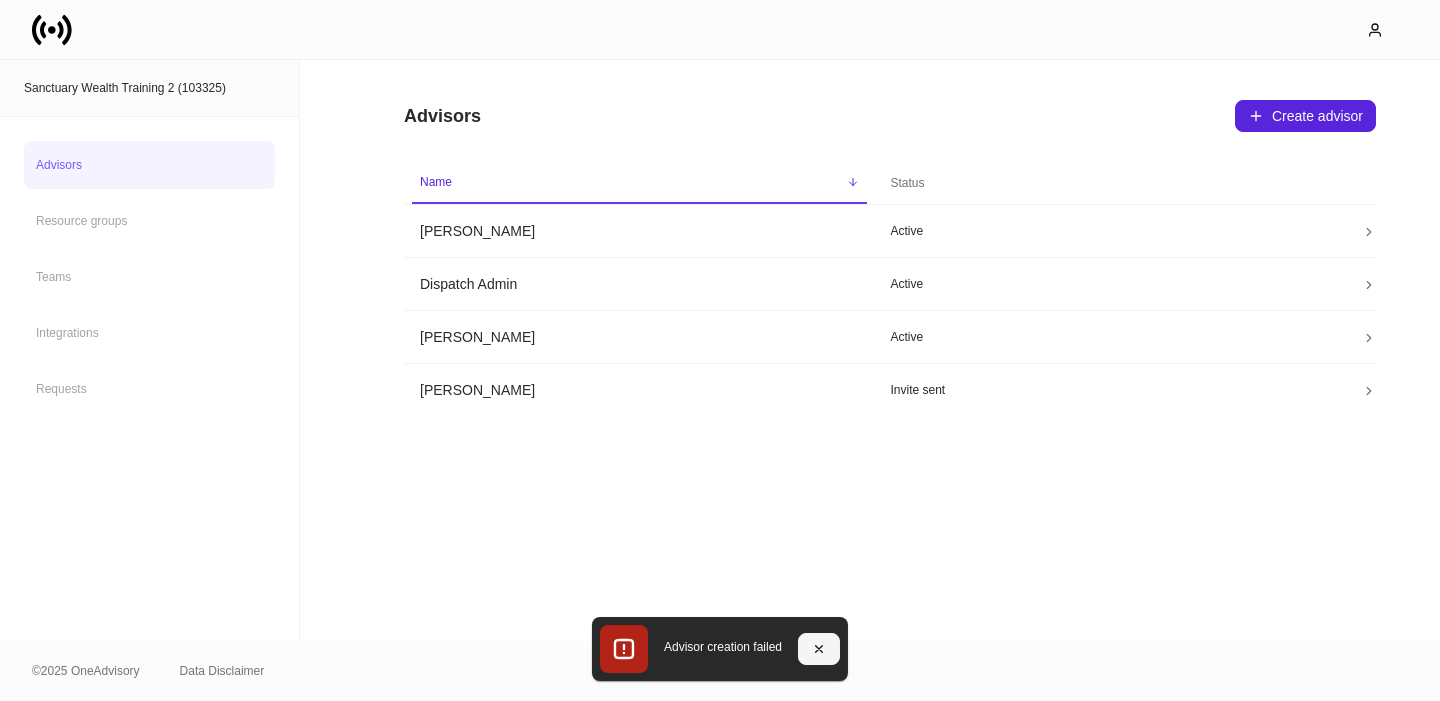 click at bounding box center [819, 649] 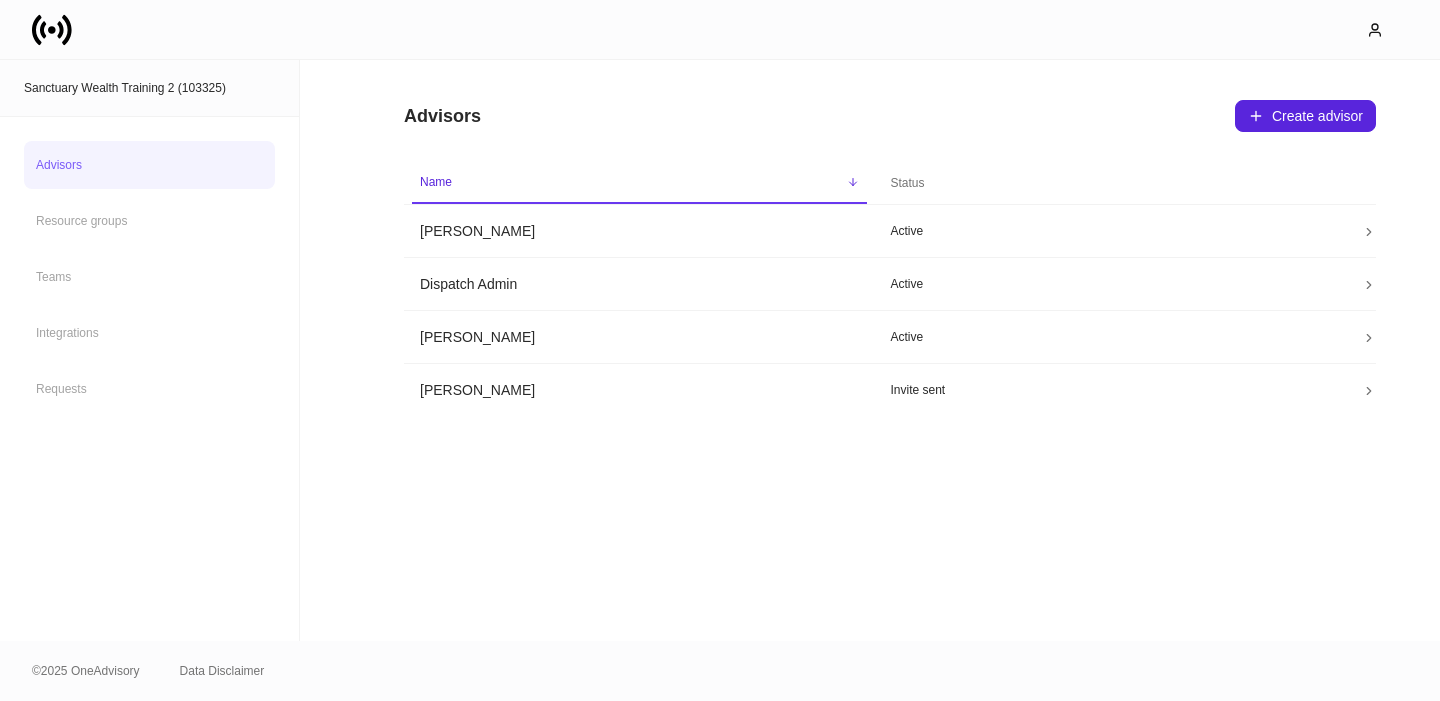 click 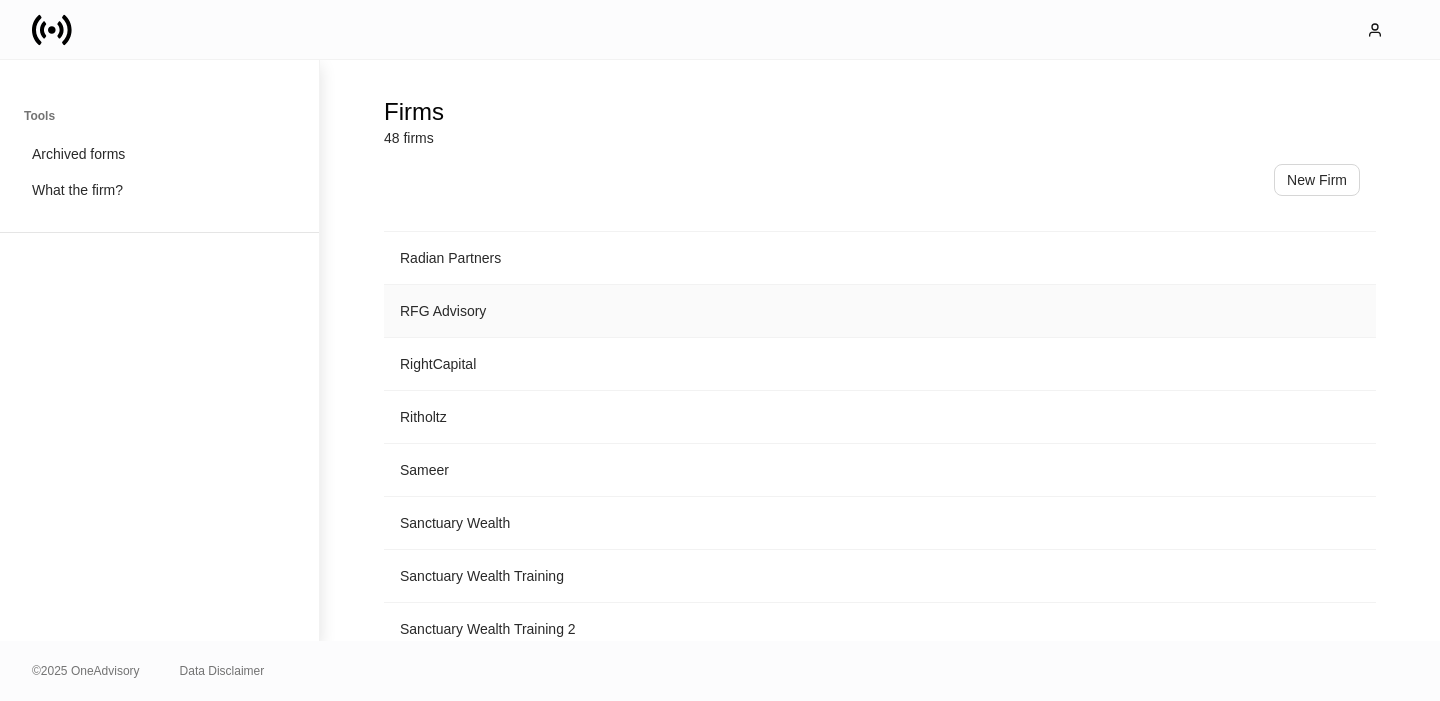 scroll, scrollTop: 2113, scrollLeft: 0, axis: vertical 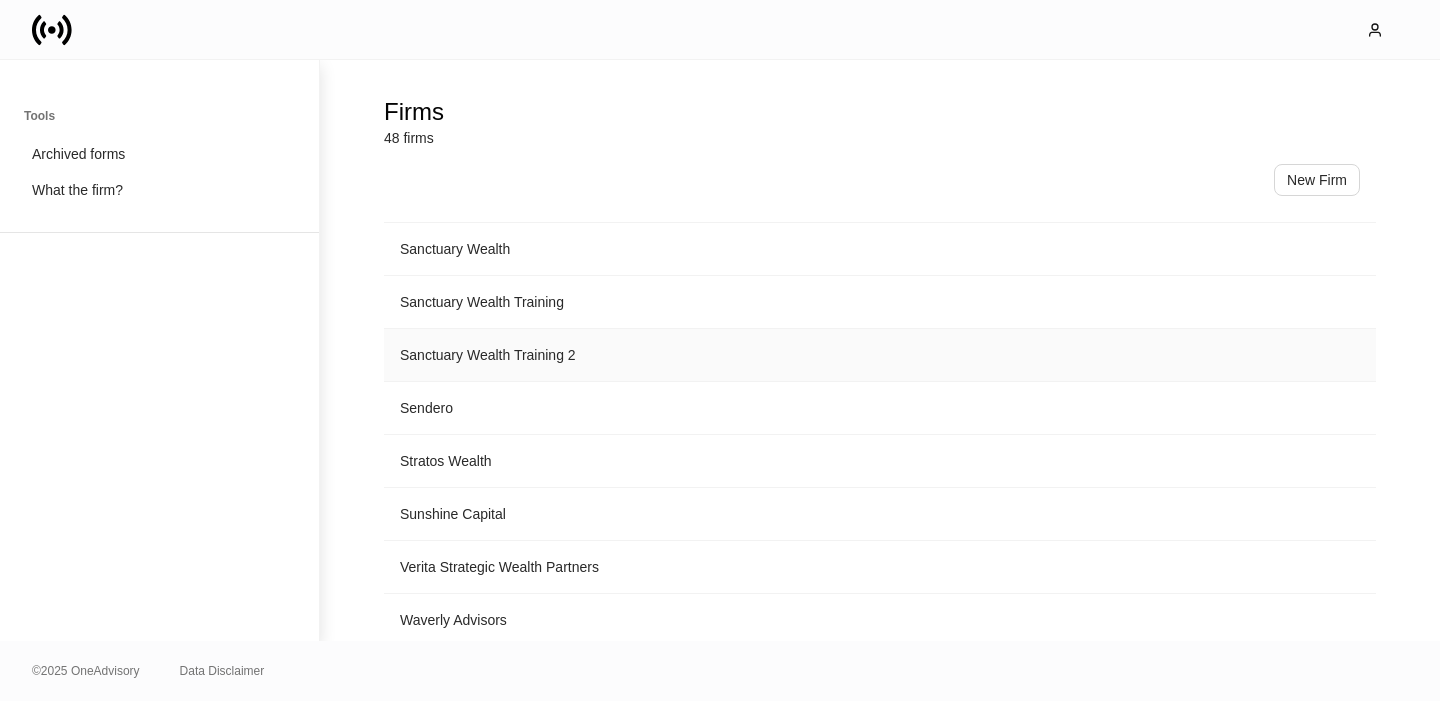 click on "Sanctuary Wealth Training 2" at bounding box center [880, 355] 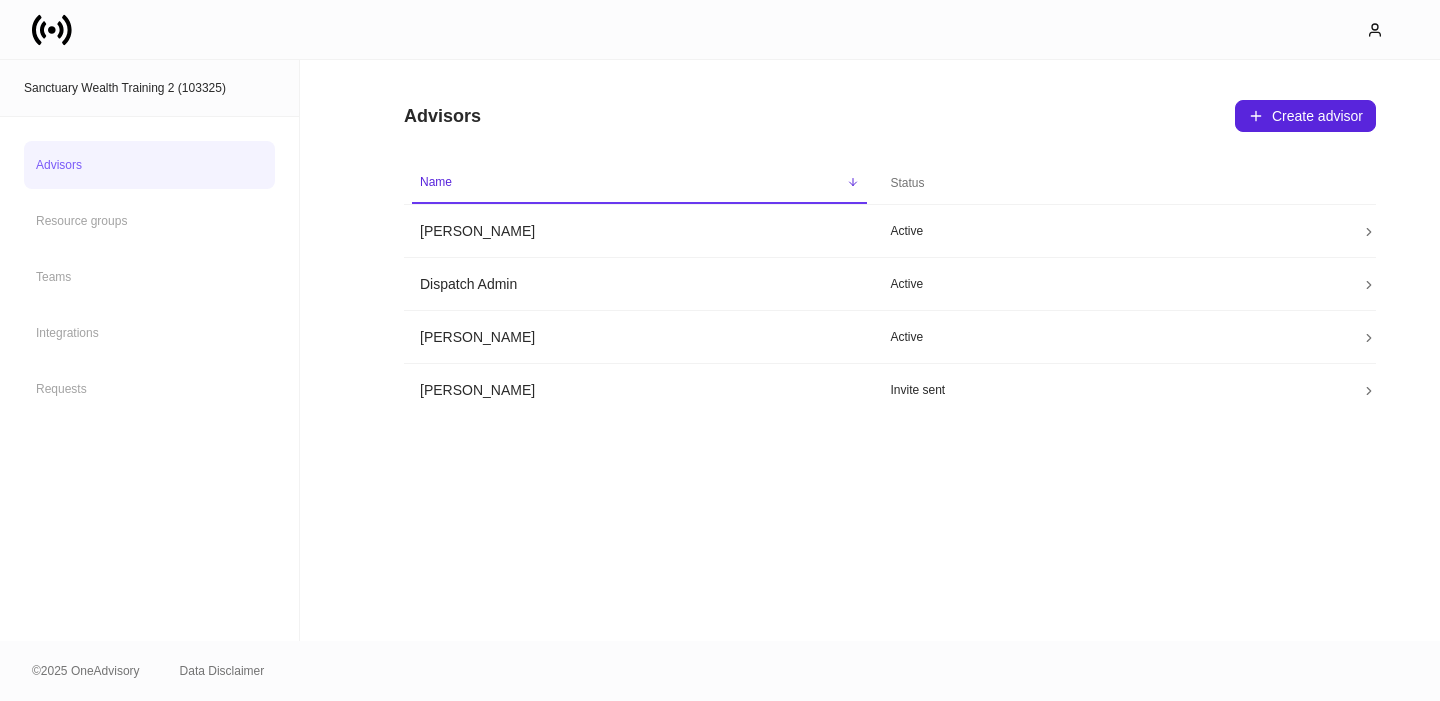 click on "Advisors Create advisor" at bounding box center (890, 104) 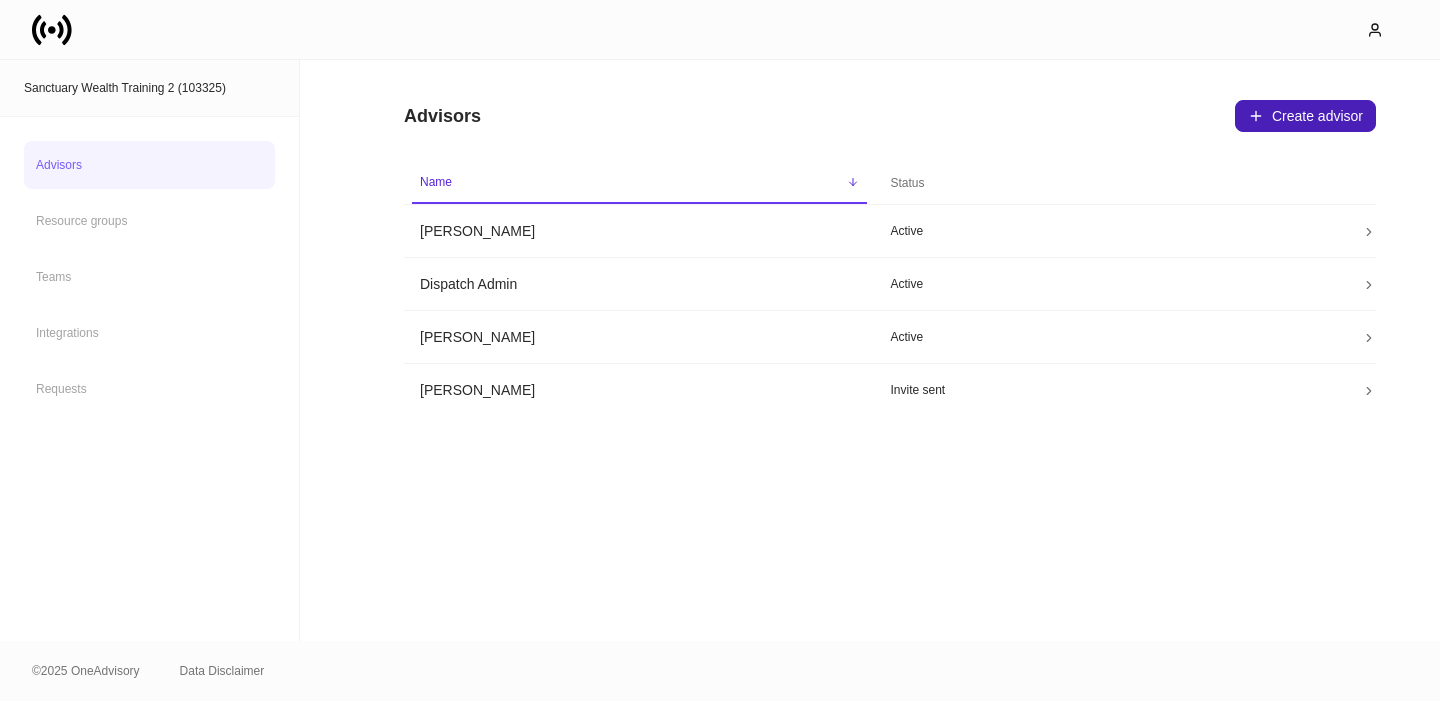 click 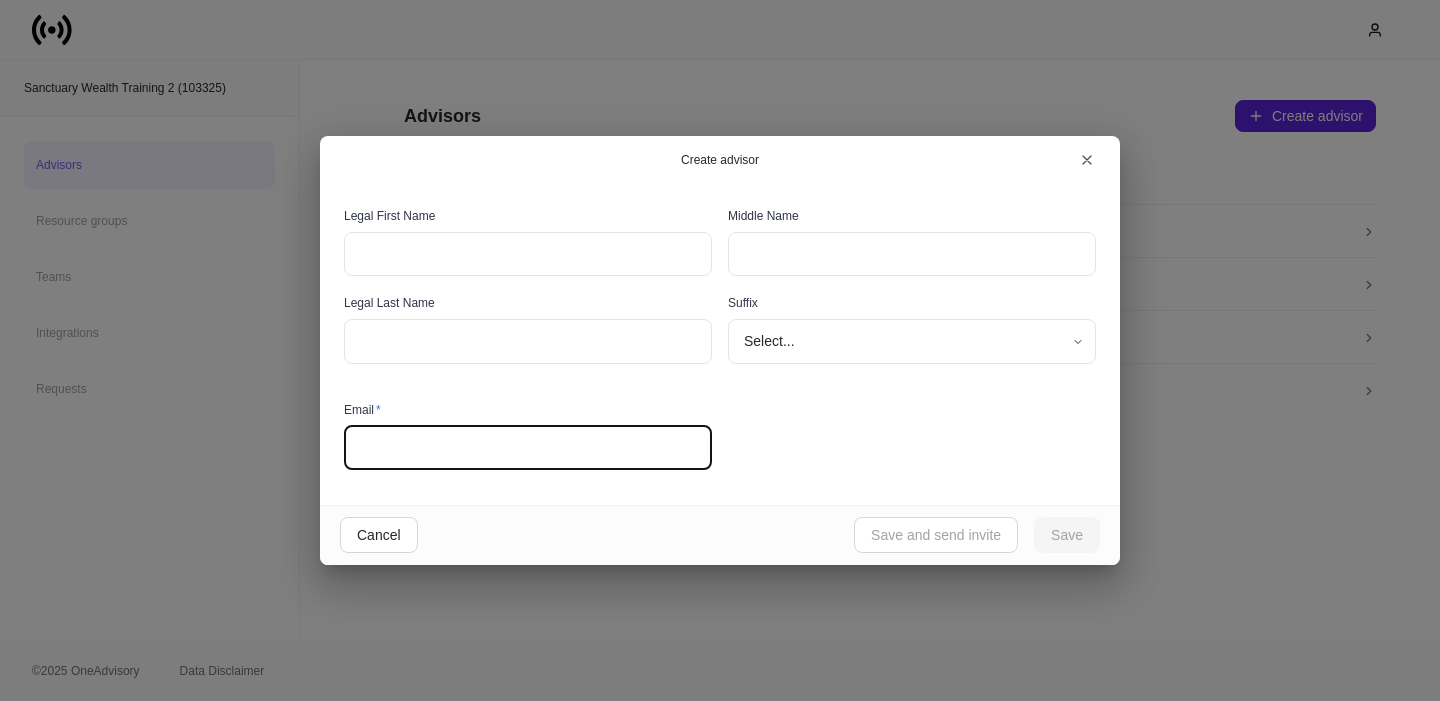 click at bounding box center [528, 448] 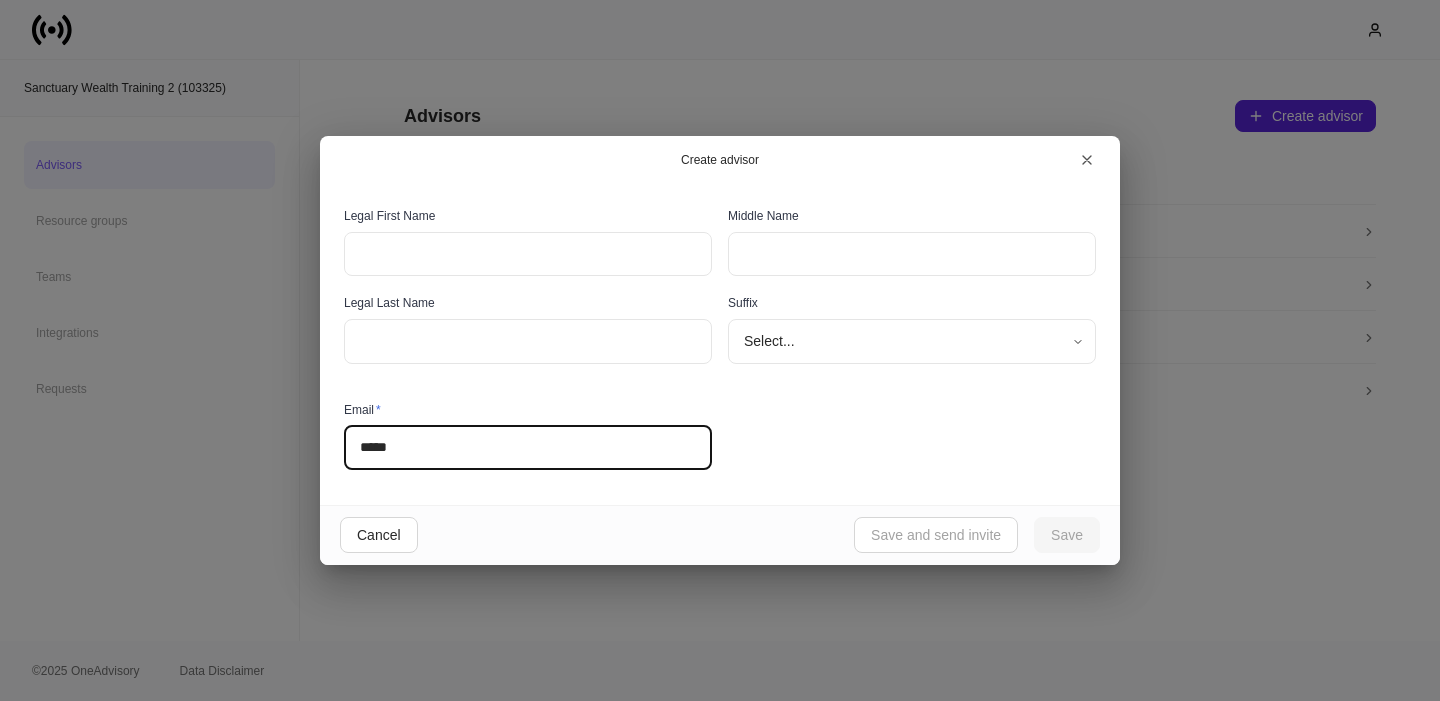 type on "*****" 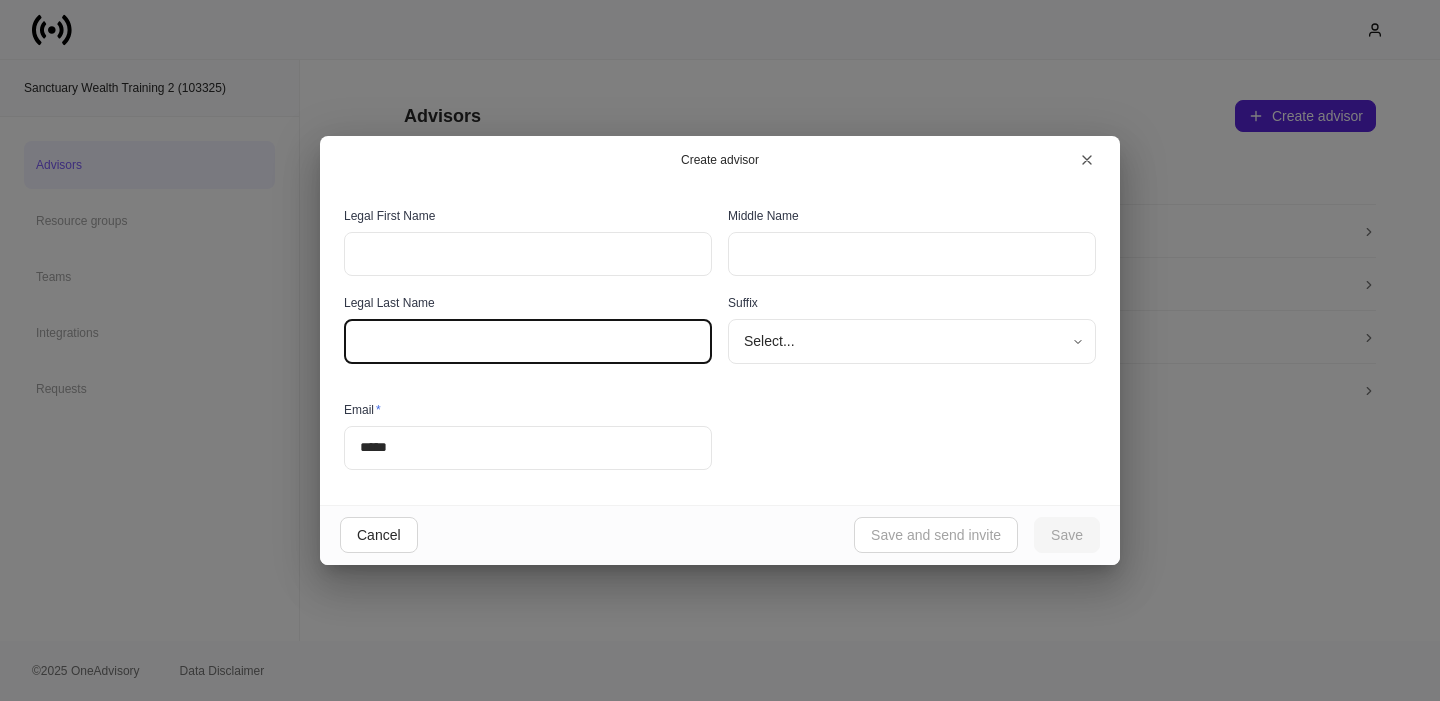 click at bounding box center [528, 341] 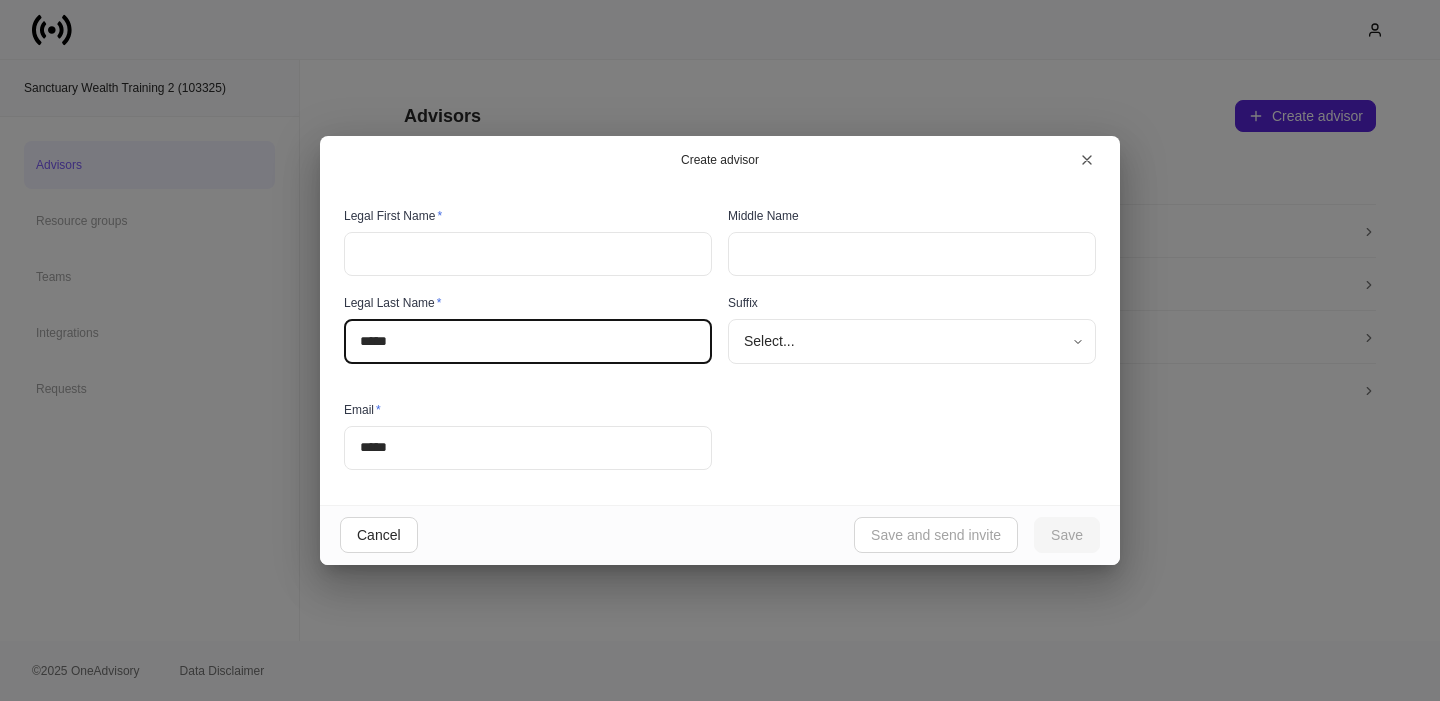type on "*****" 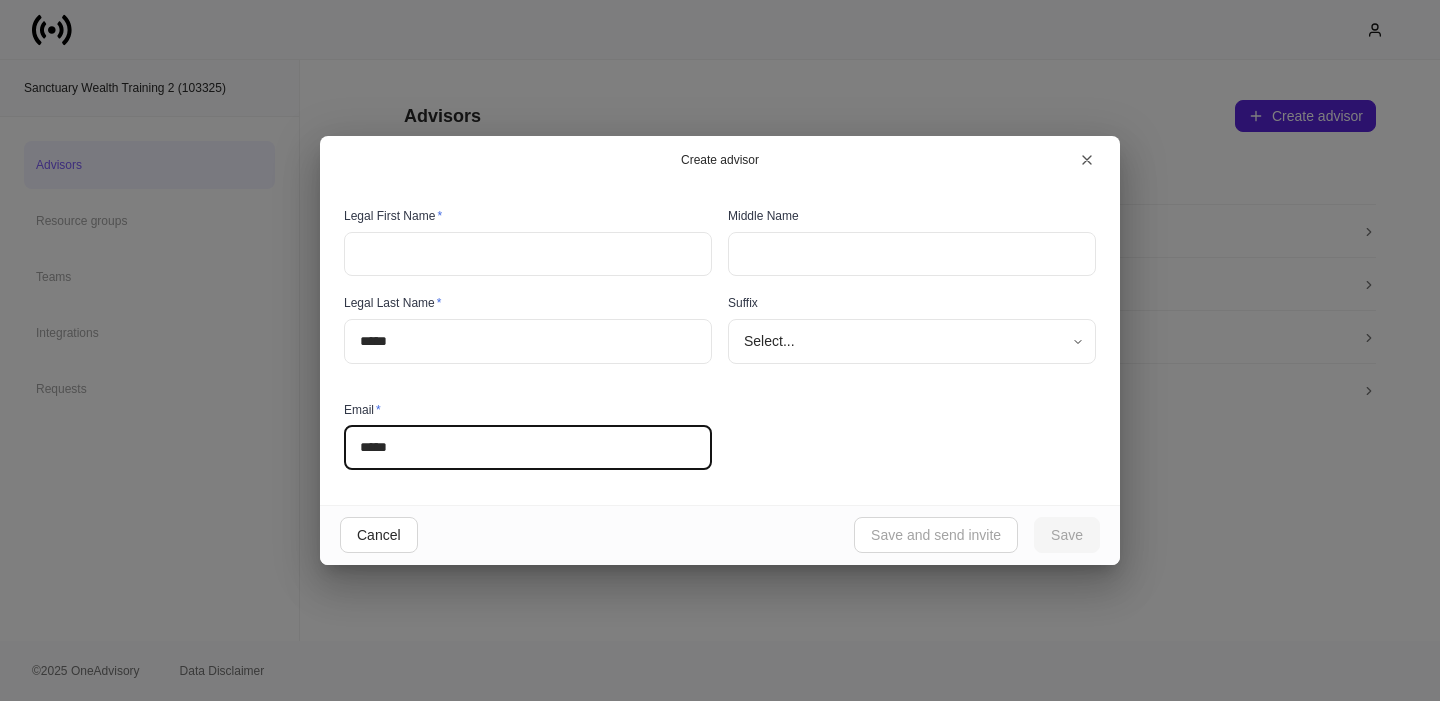 click on "Create advisor Legal First Name * ​ Middle Name ​ Legal Last Name * ***** ​ Suffix Select... ​ Email * ***** ​ Cancel Save and send invite Save" at bounding box center [720, 350] 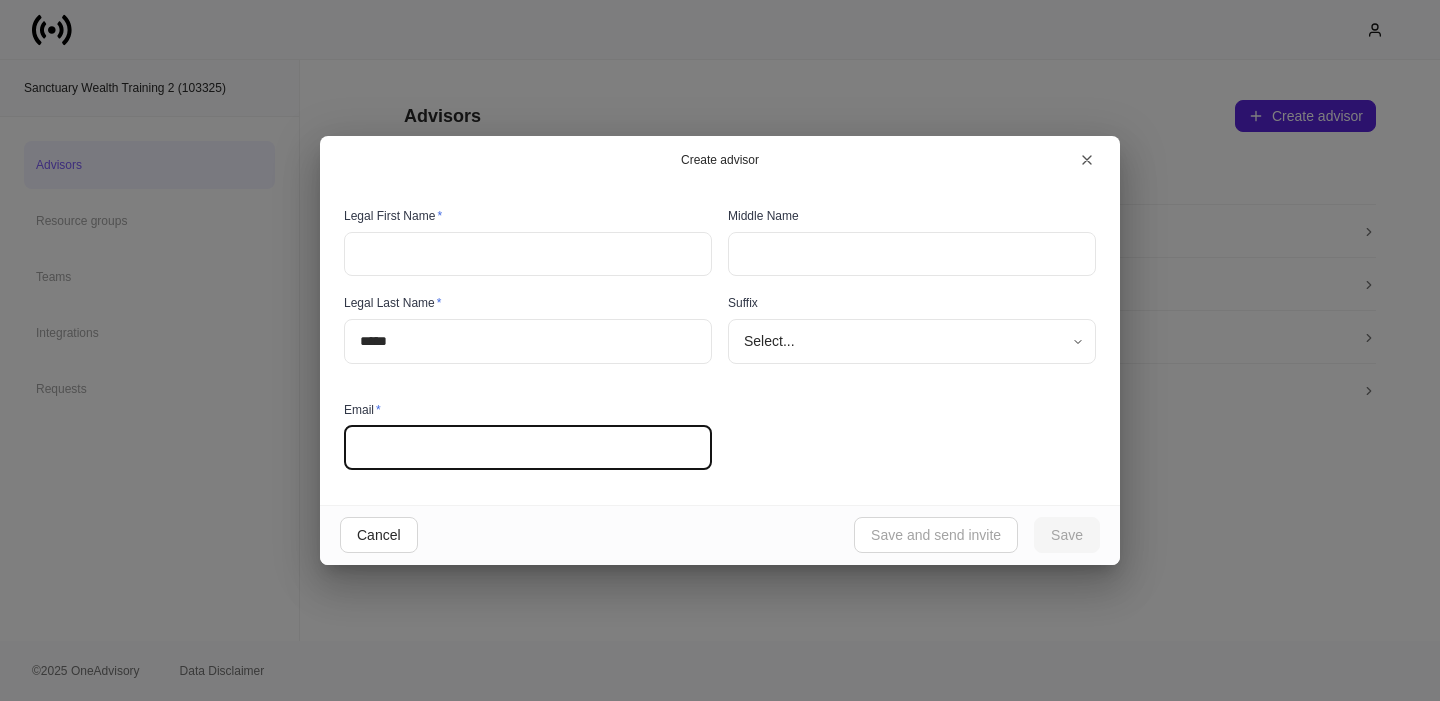 click at bounding box center (528, 448) 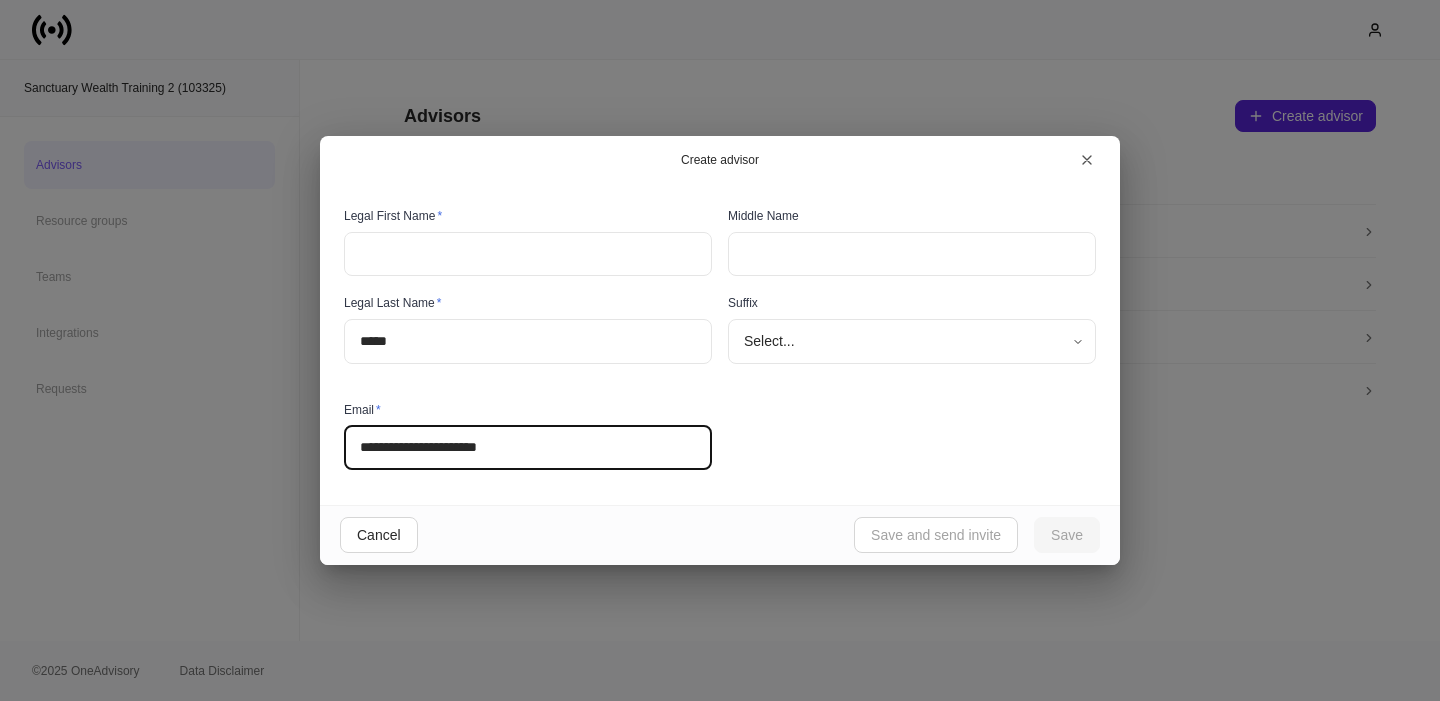 drag, startPoint x: 361, startPoint y: 444, endPoint x: 422, endPoint y: 441, distance: 61.073727 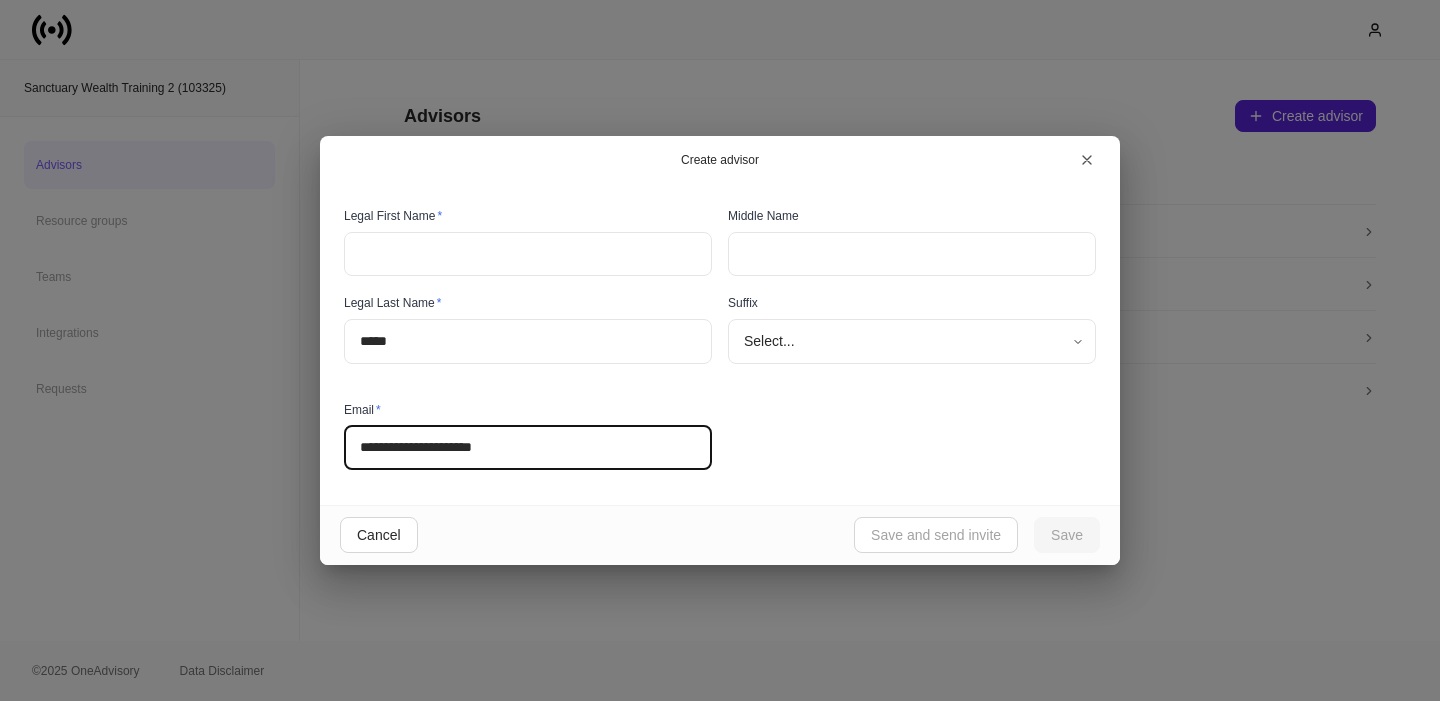 type on "**********" 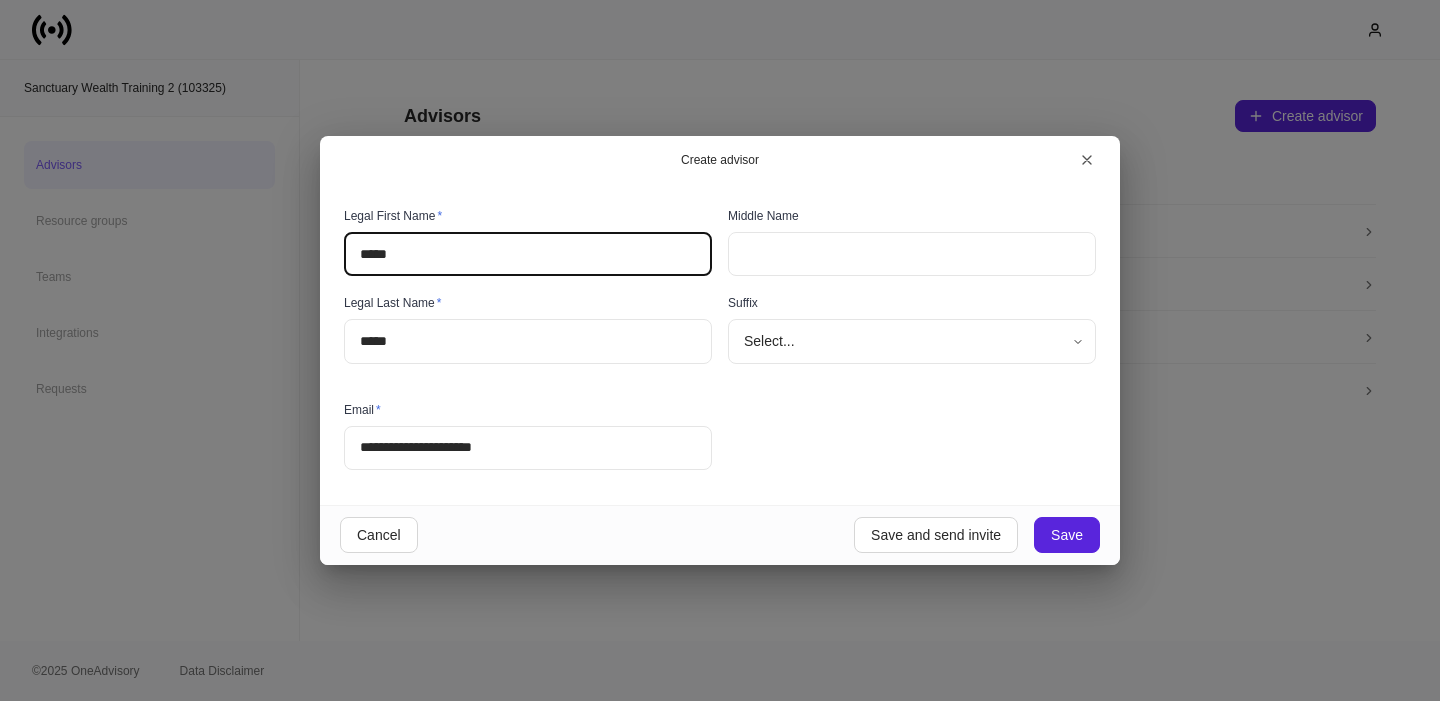 type on "*****" 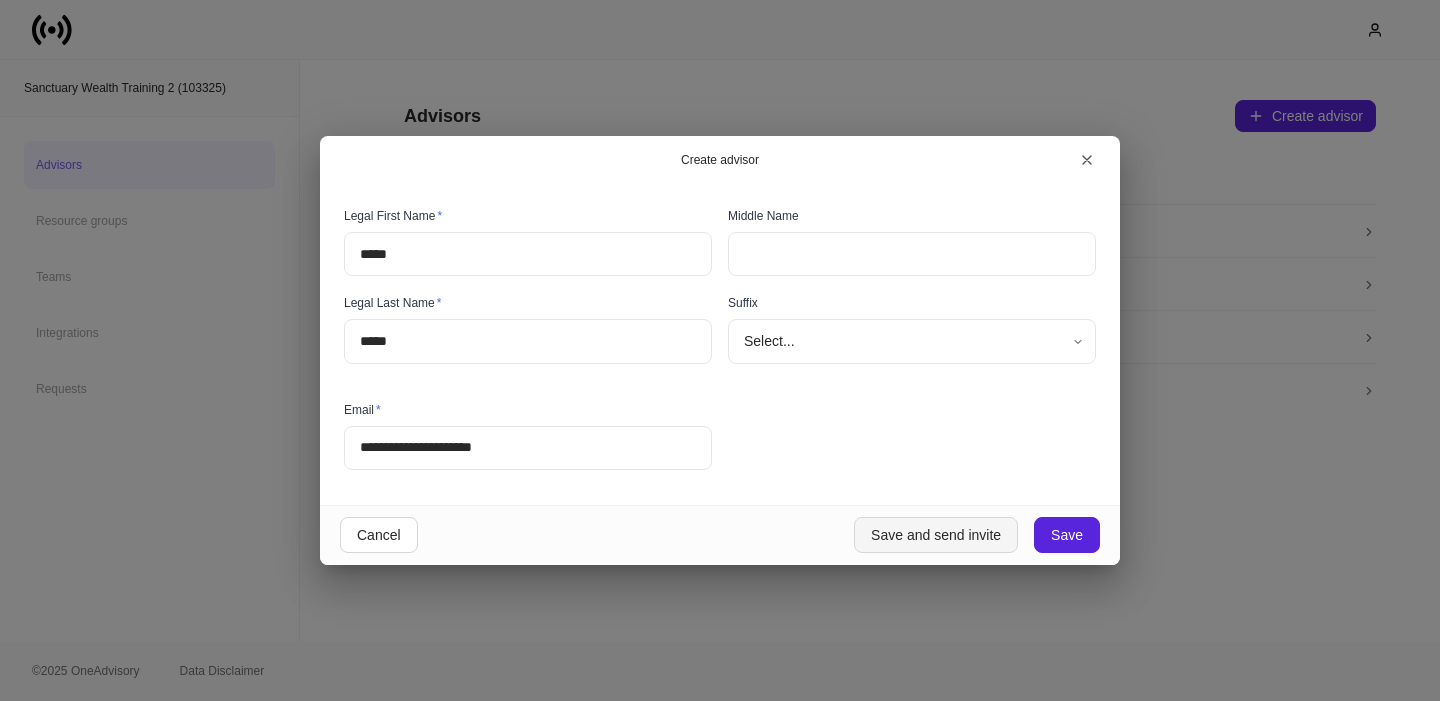 click on "Save and send invite" at bounding box center [936, 535] 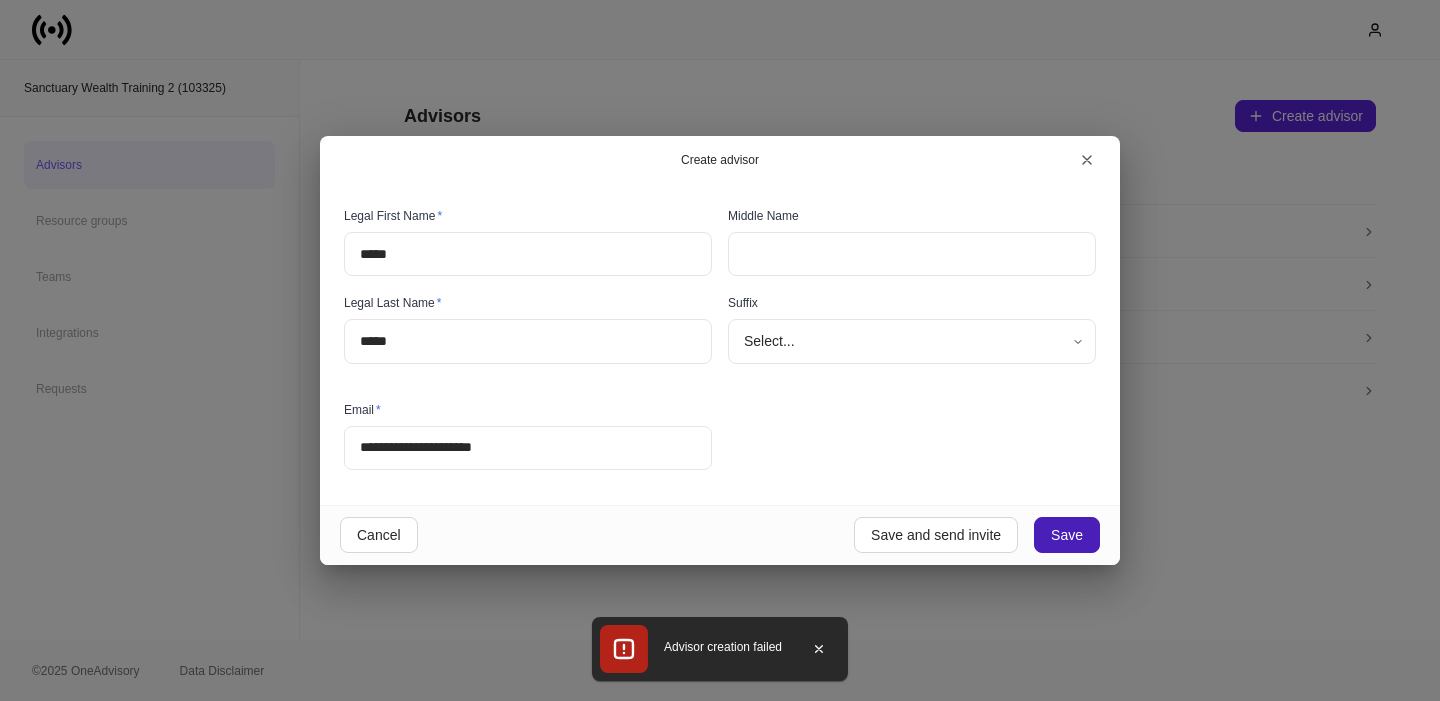 click on "Save" at bounding box center (1067, 535) 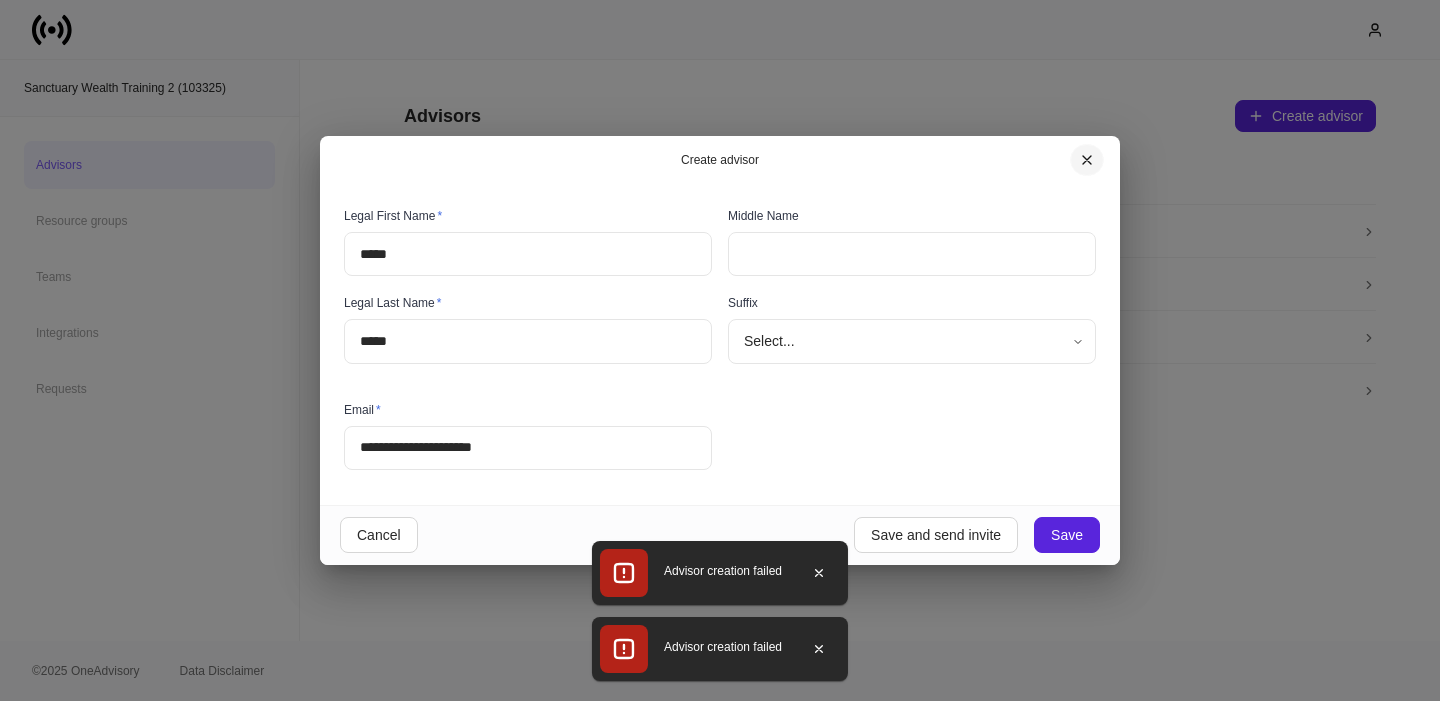 click 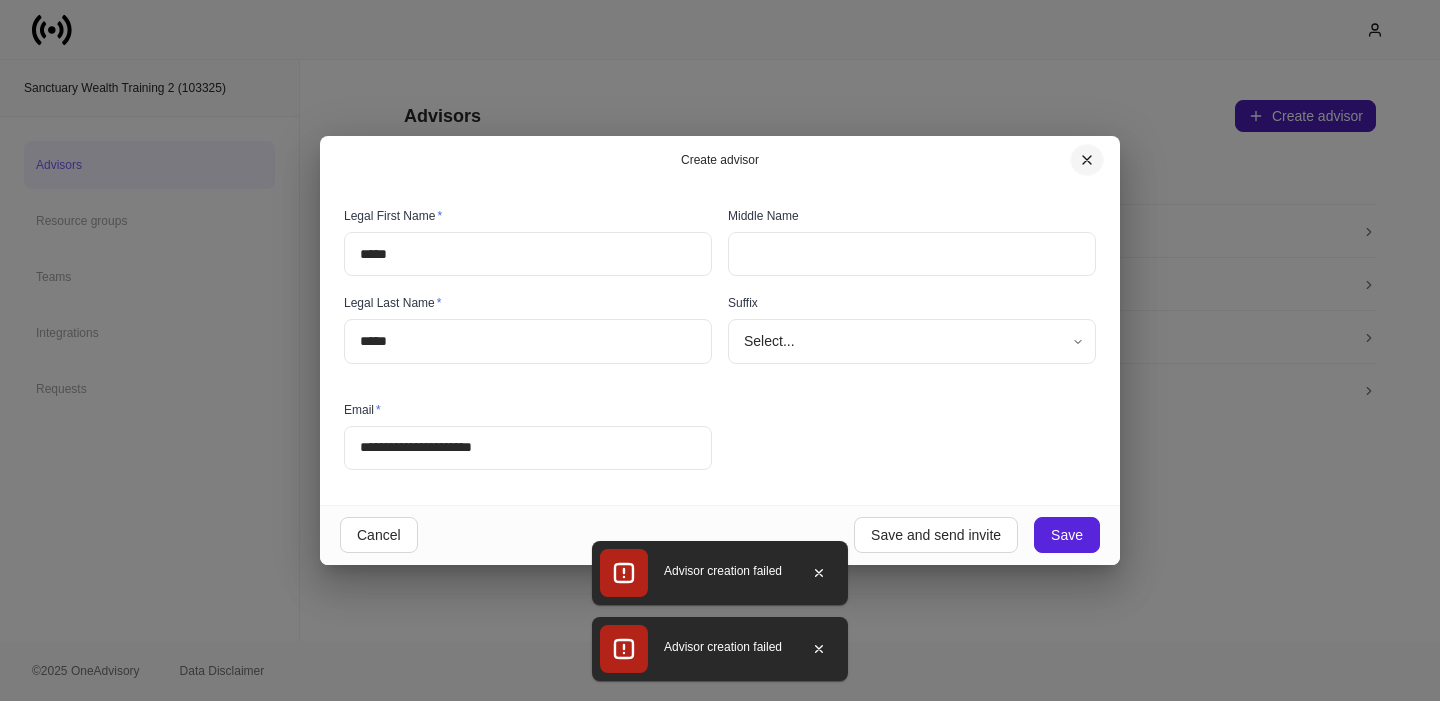 type 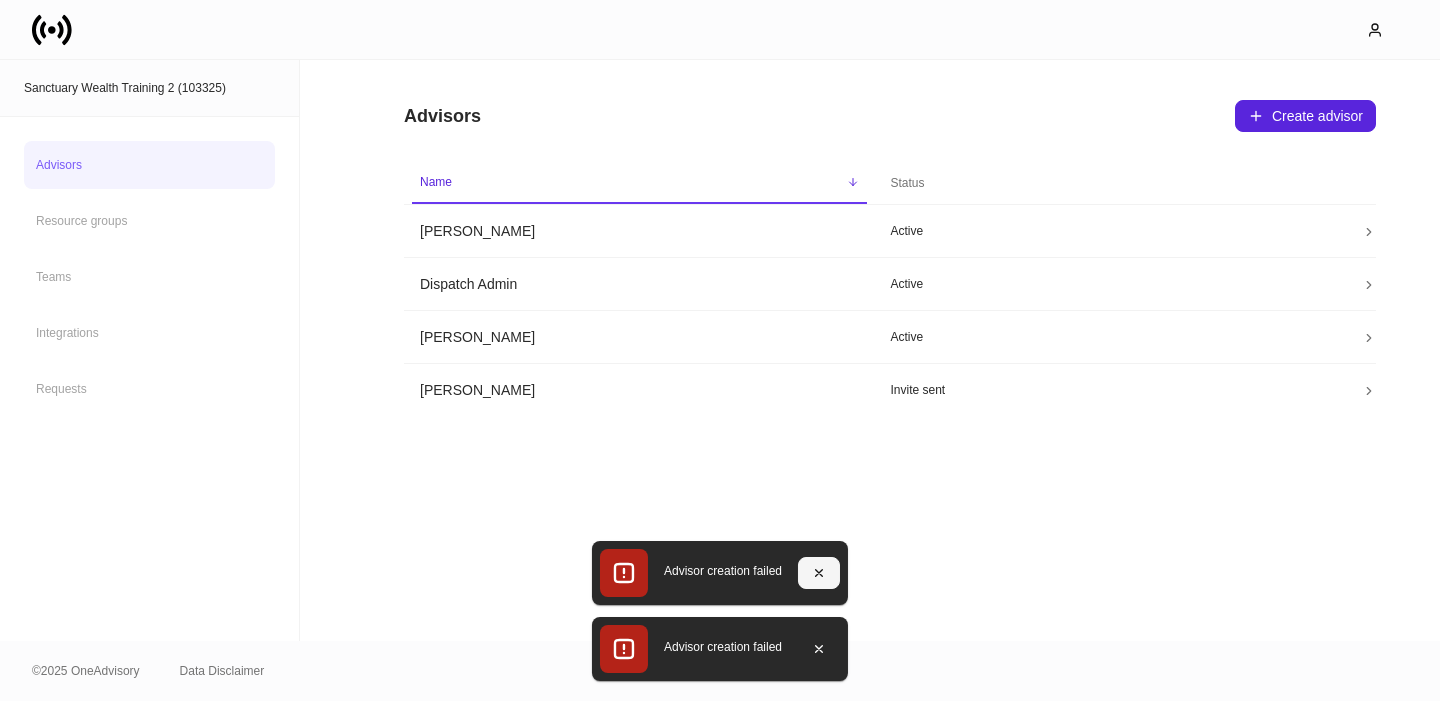 click at bounding box center [819, 573] 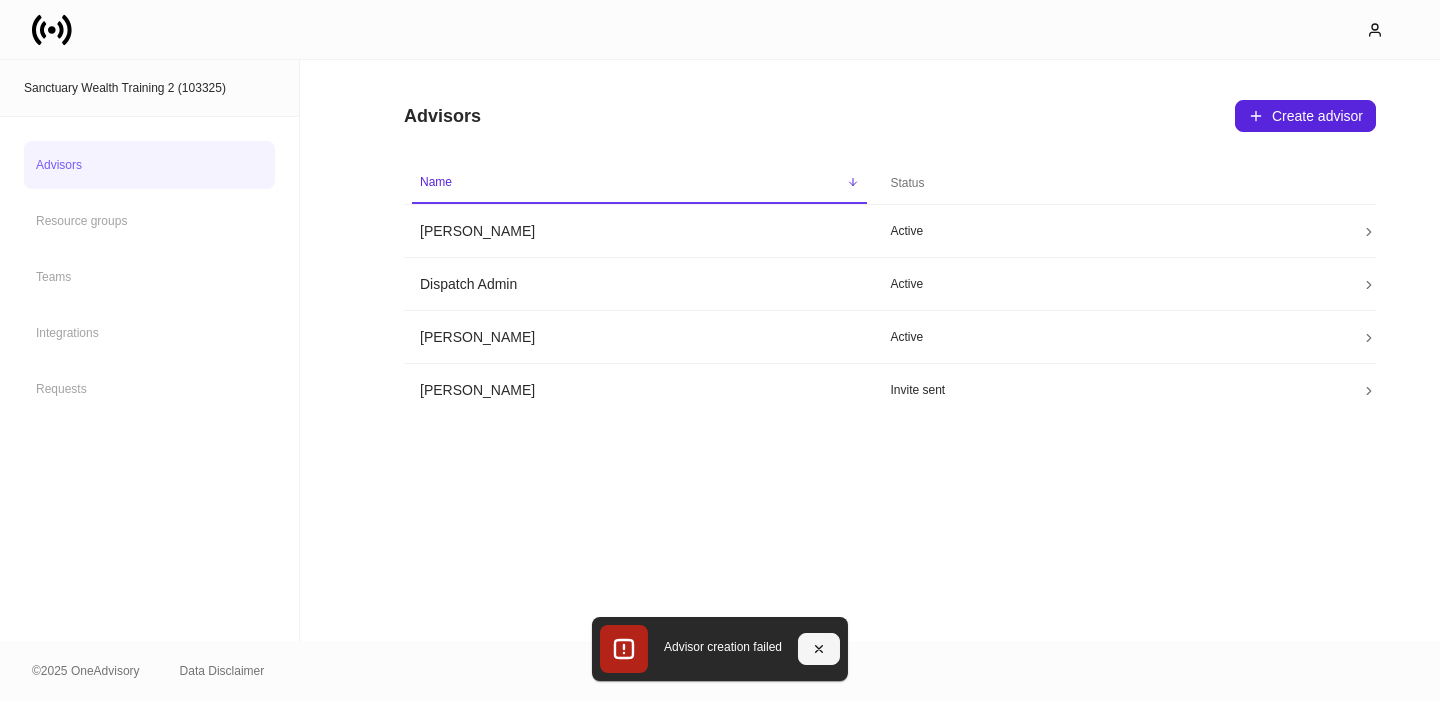 click at bounding box center [819, 649] 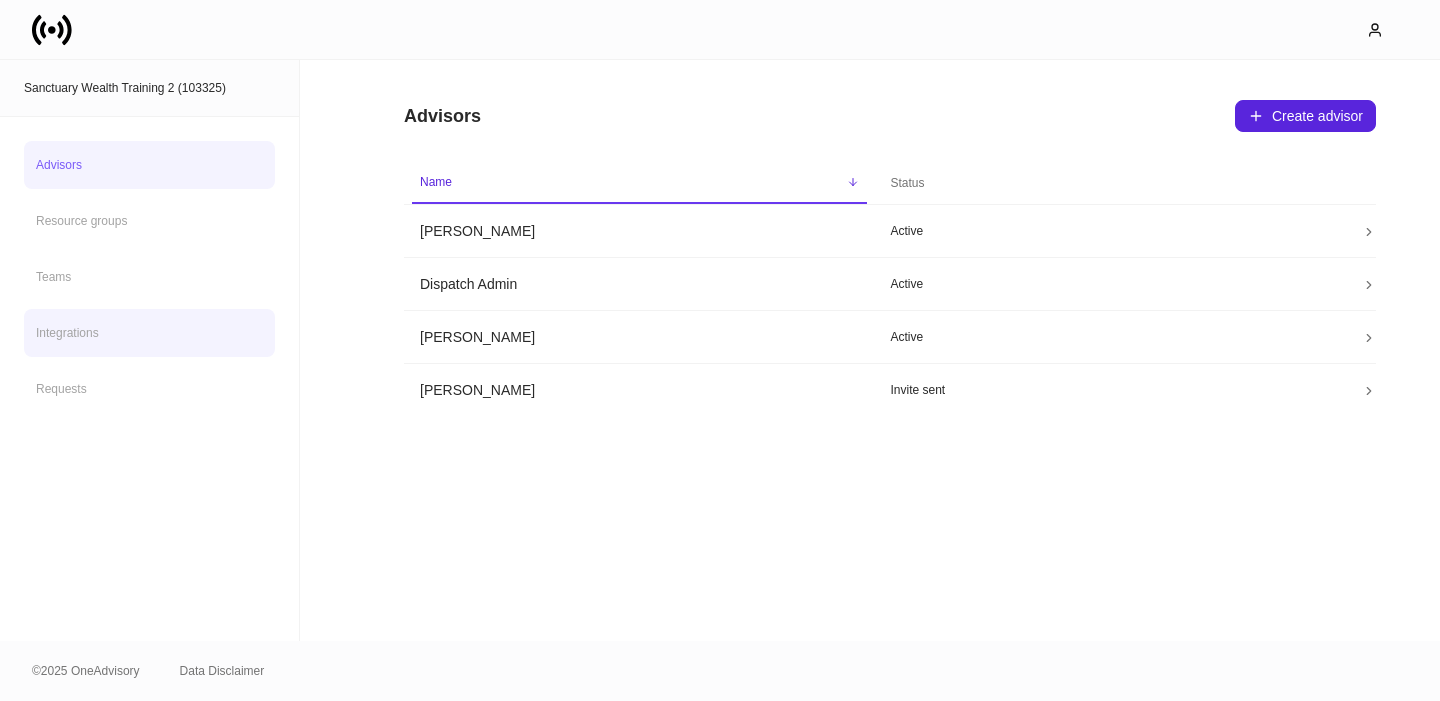 click on "Integrations" at bounding box center (149, 333) 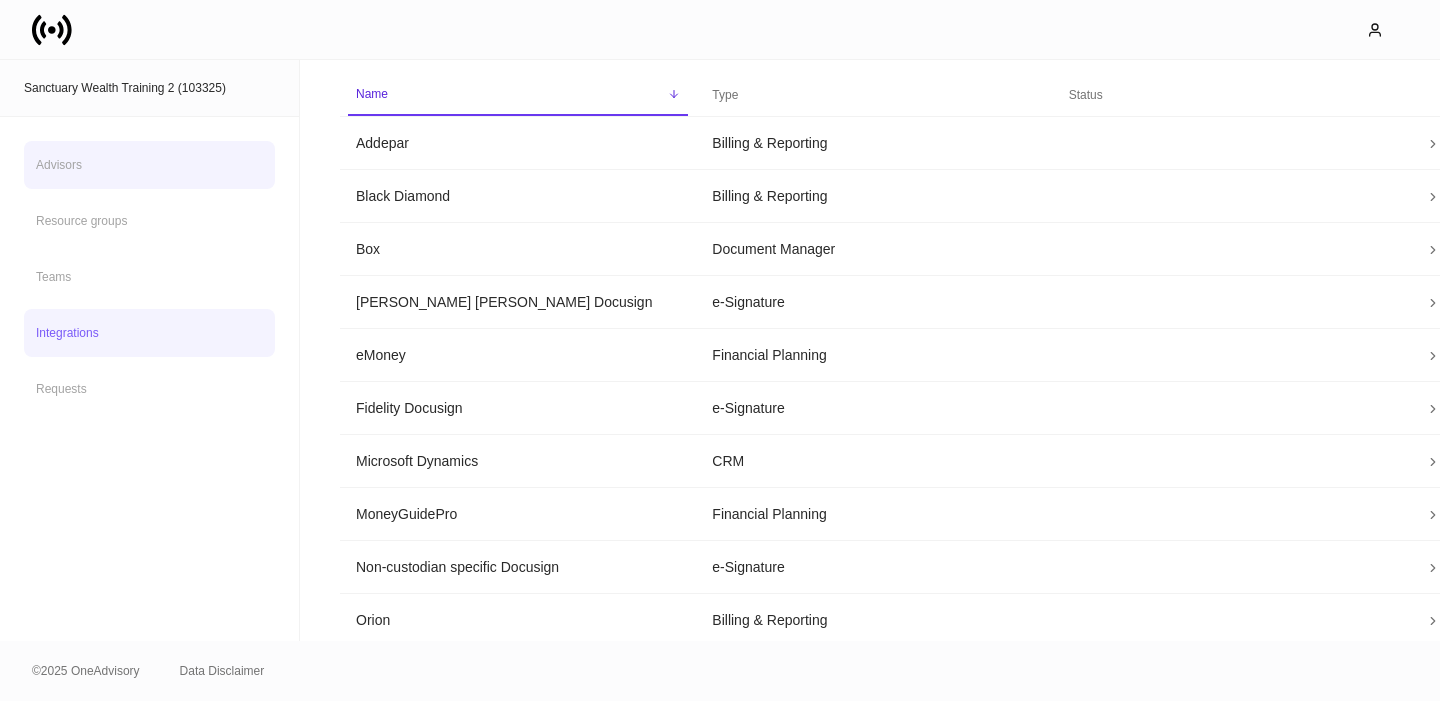 click on "Advisors Resource groups Teams Integrations Requests" at bounding box center (149, 277) 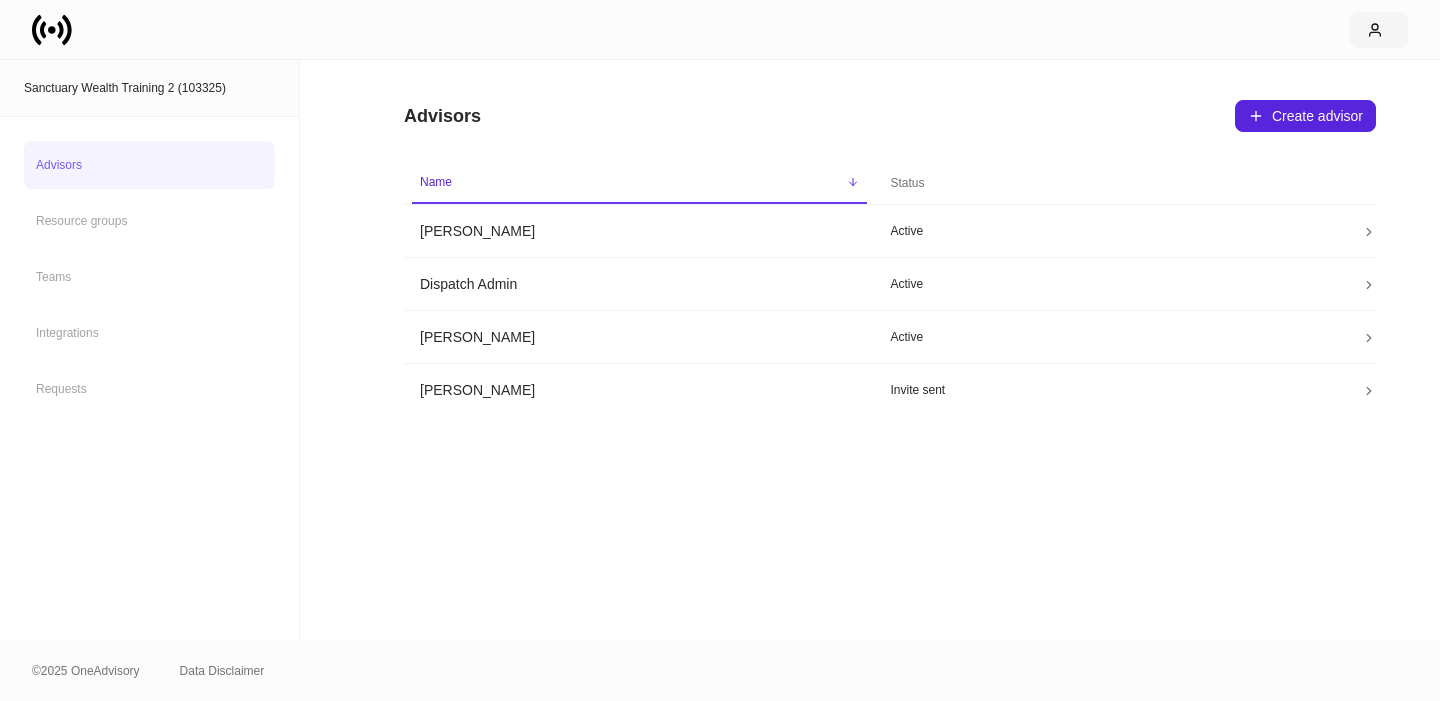 click at bounding box center [1379, 30] 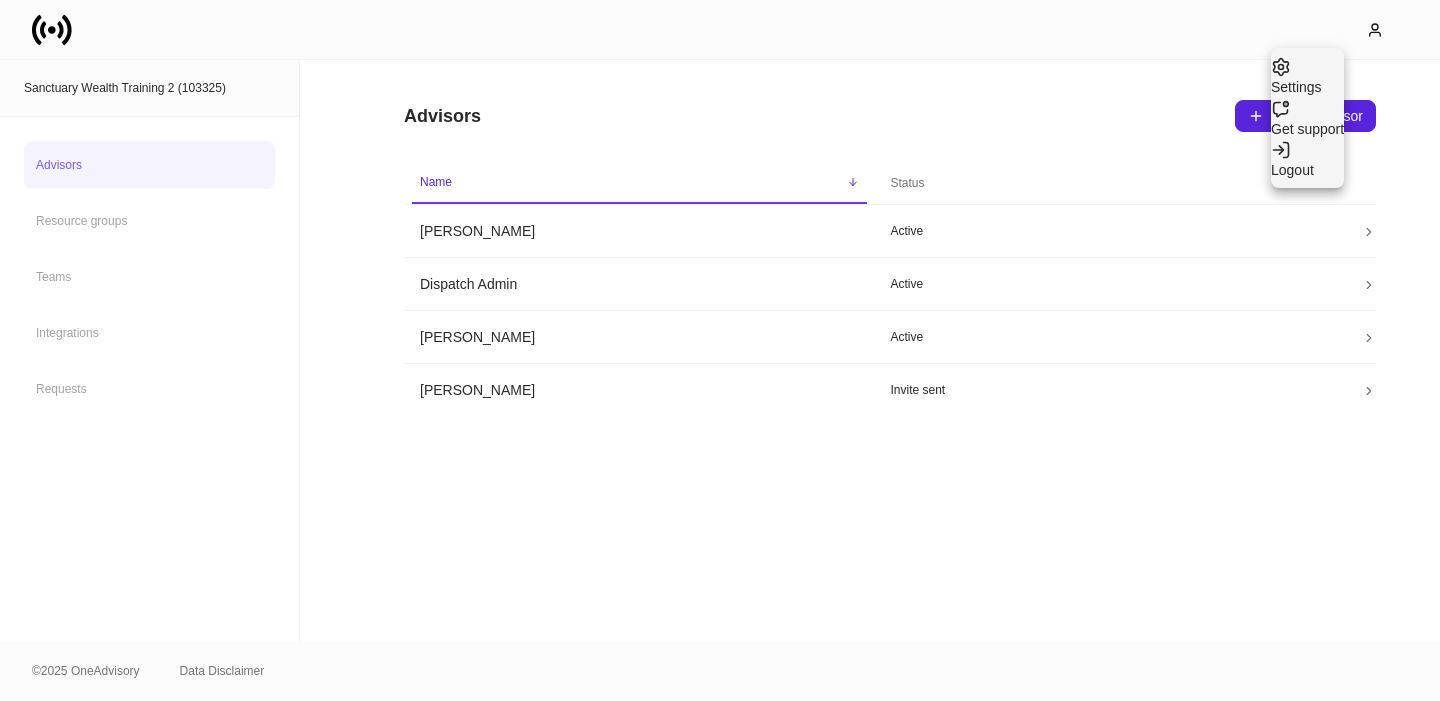 click on "Logout" at bounding box center (1307, 170) 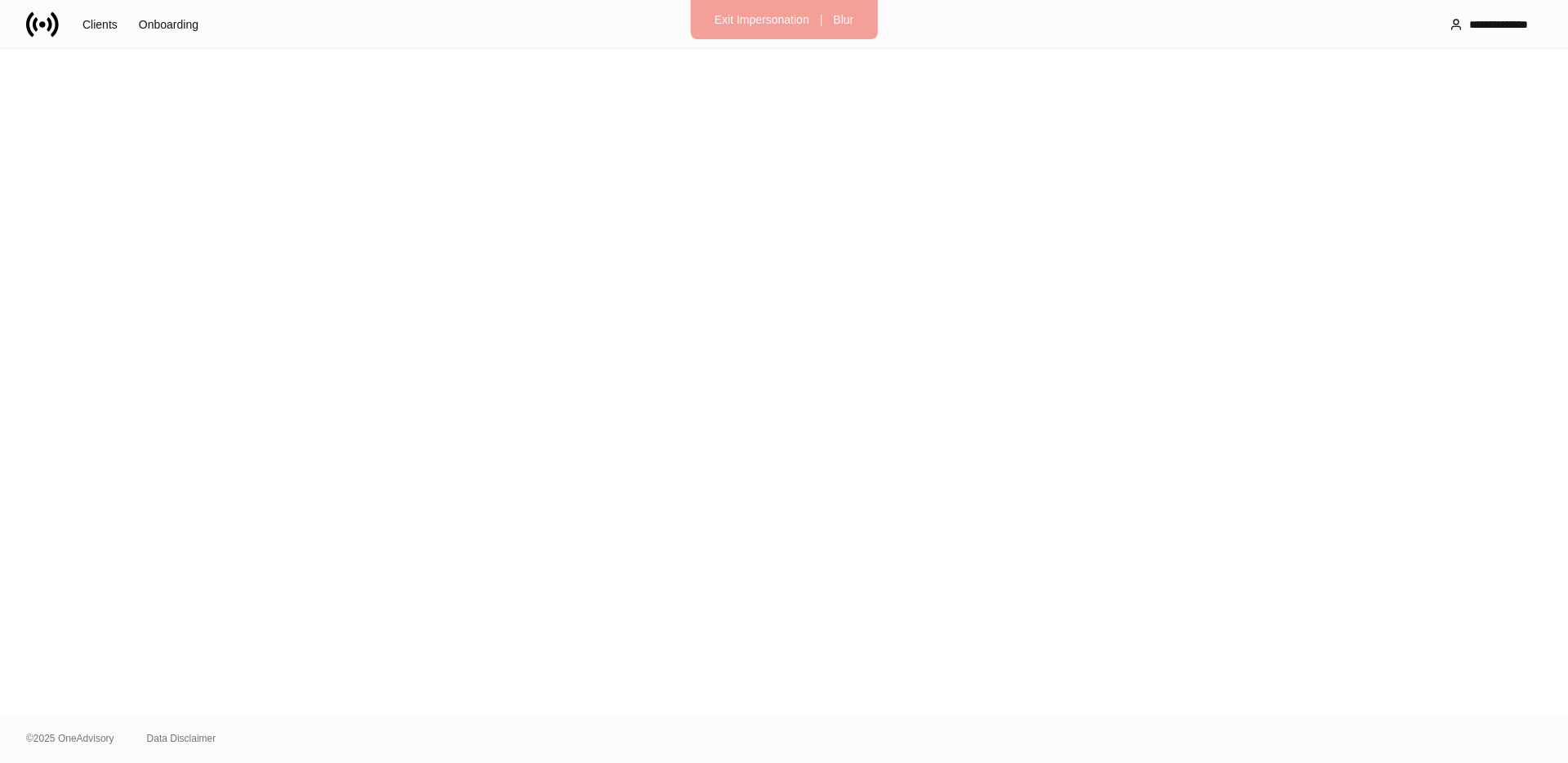 scroll, scrollTop: 0, scrollLeft: 0, axis: both 